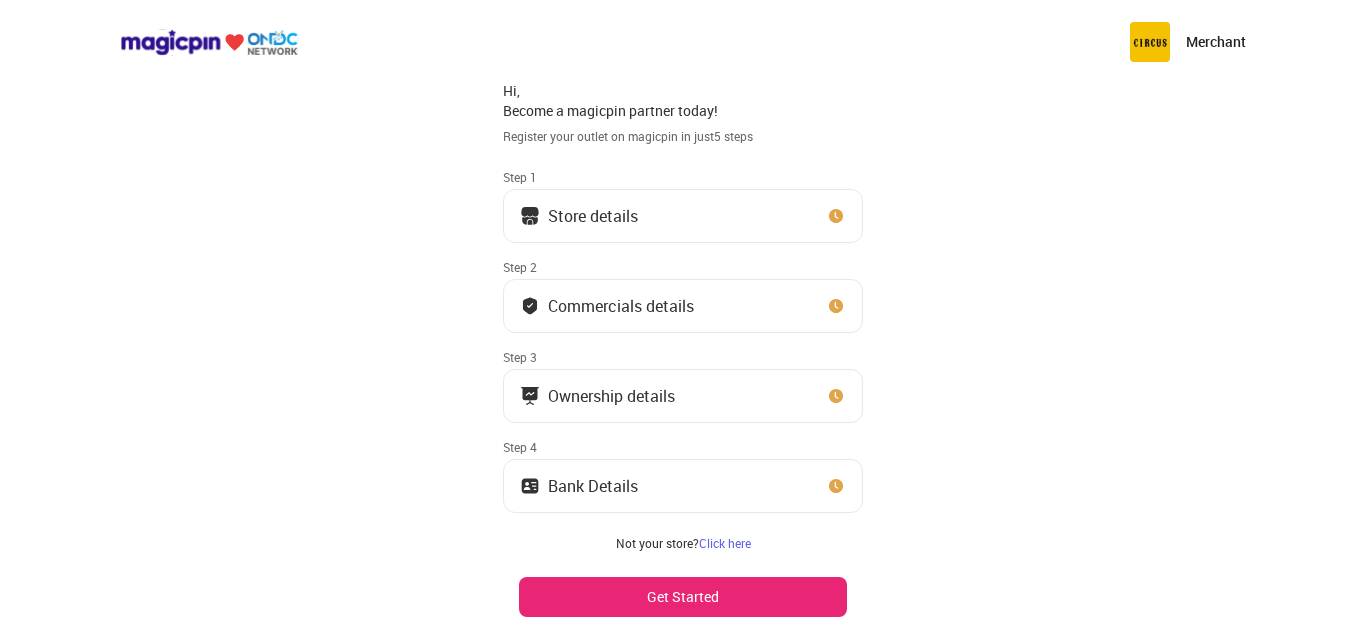 scroll, scrollTop: 0, scrollLeft: 0, axis: both 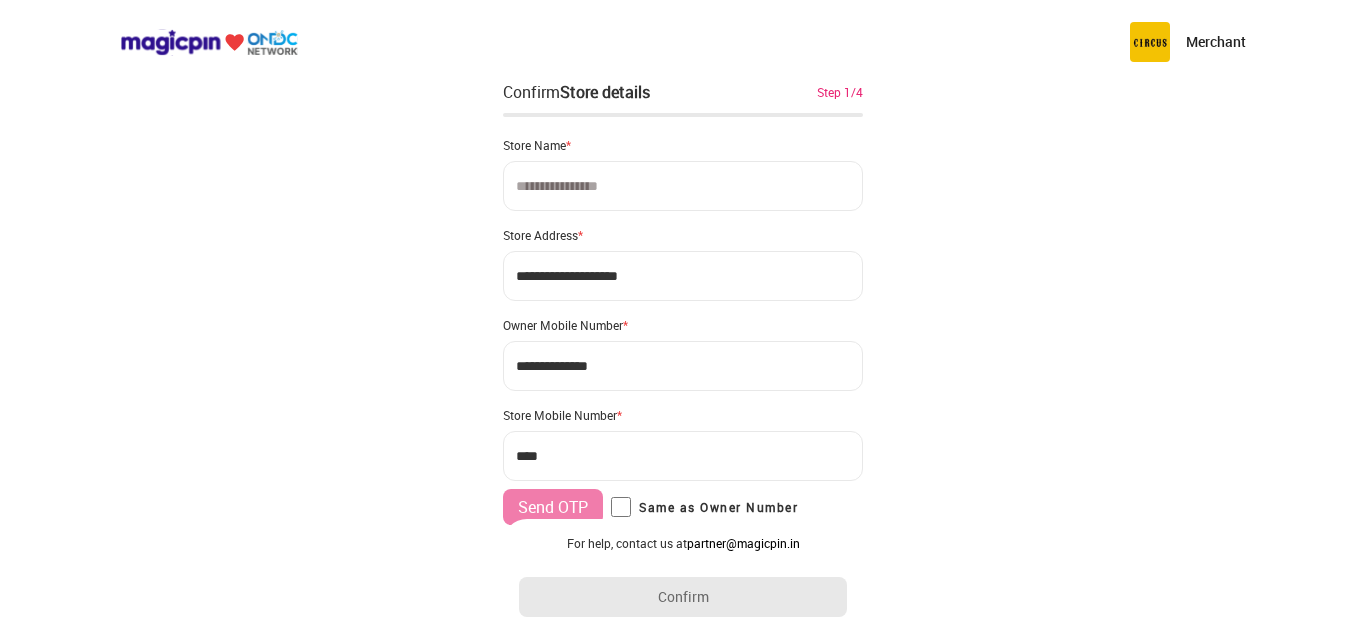 click at bounding box center [683, 186] 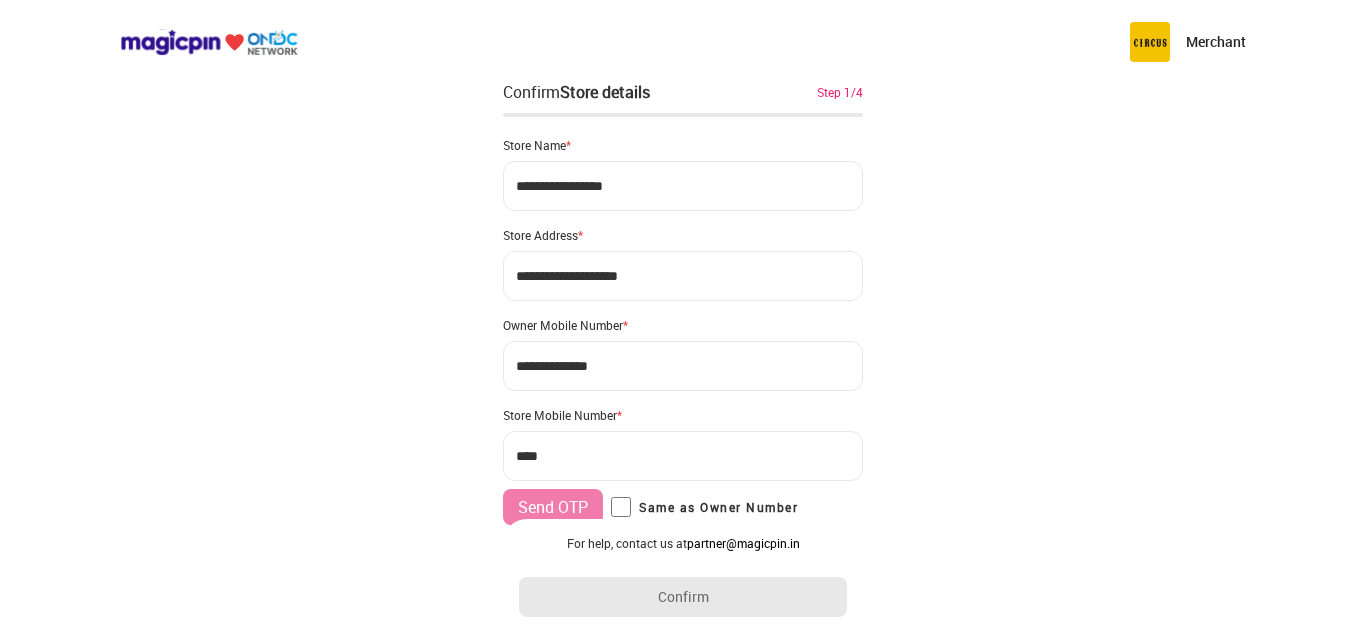 type on "**********" 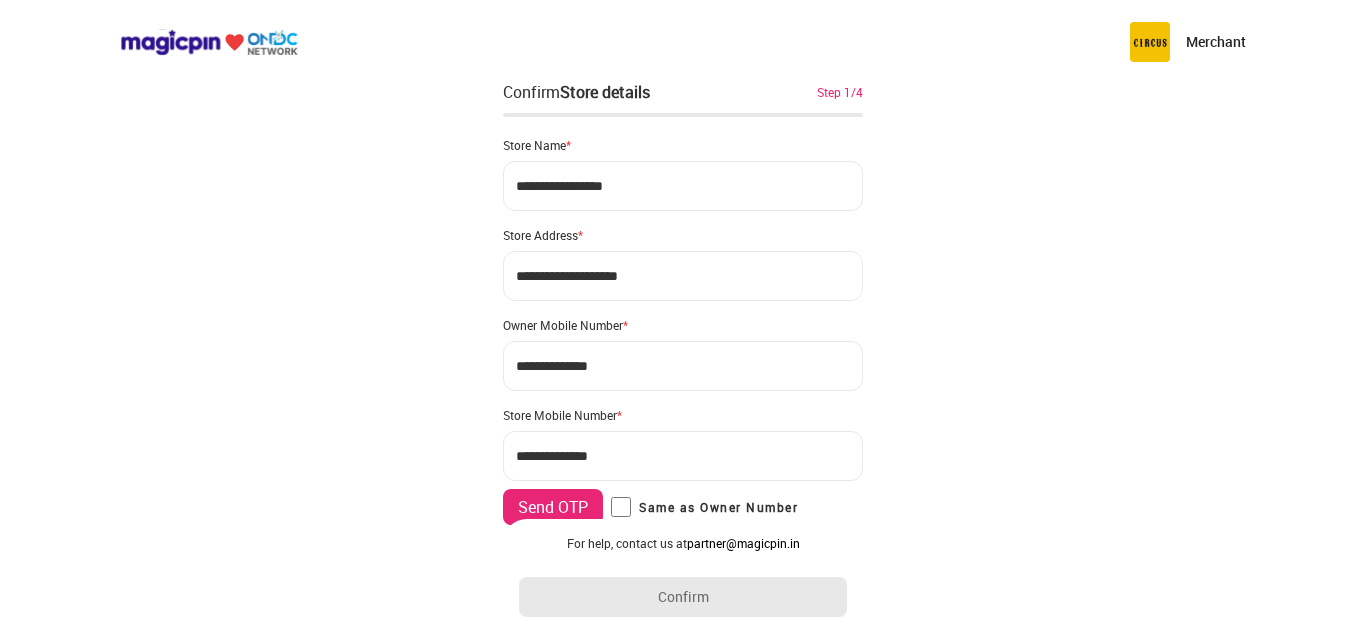 type on "**********" 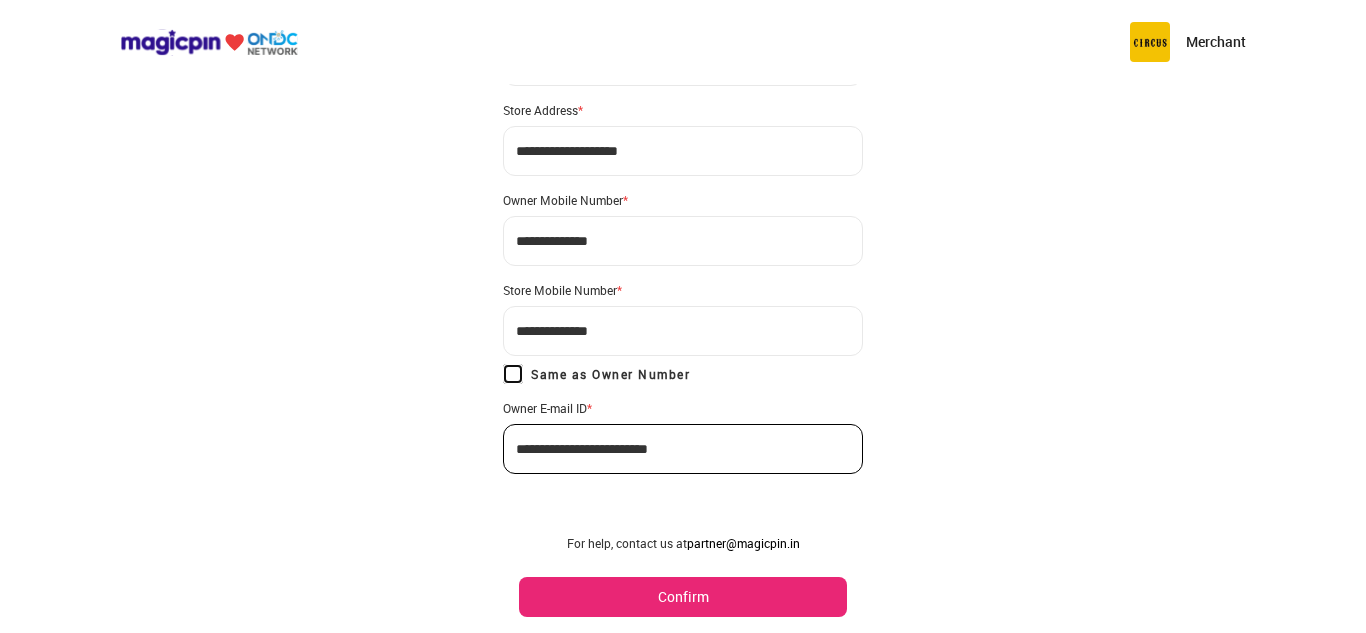 scroll, scrollTop: 146, scrollLeft: 0, axis: vertical 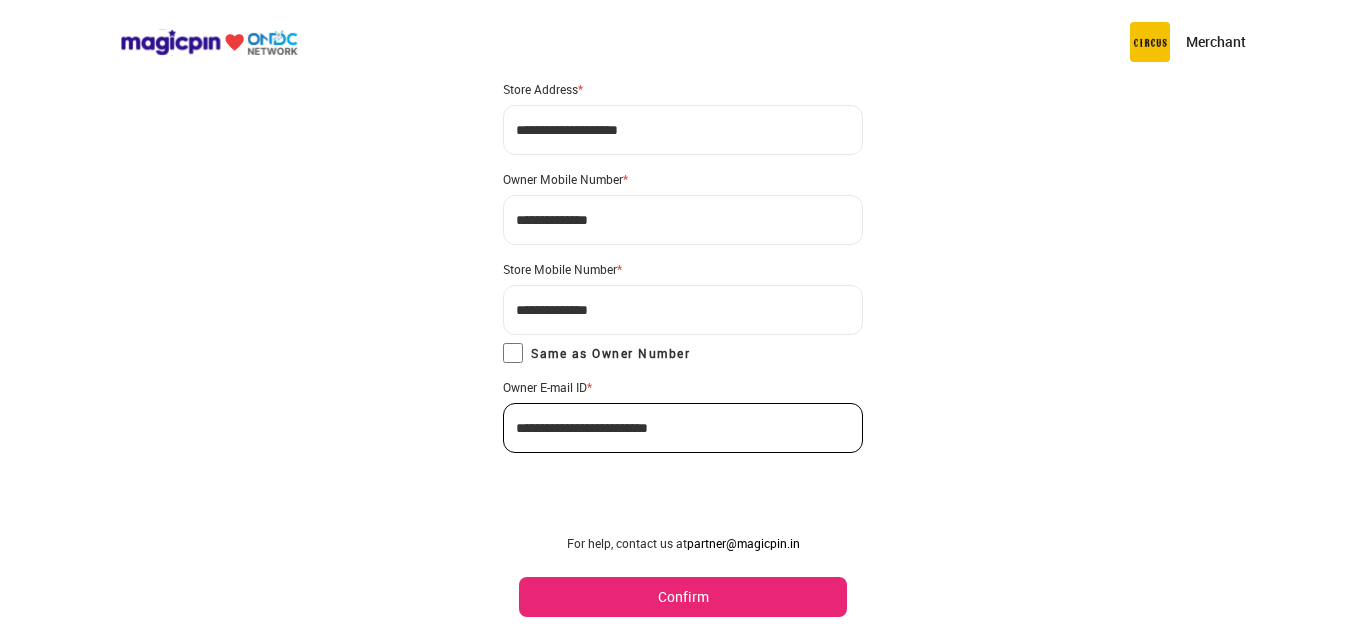 click on "Confirm" at bounding box center (683, 597) 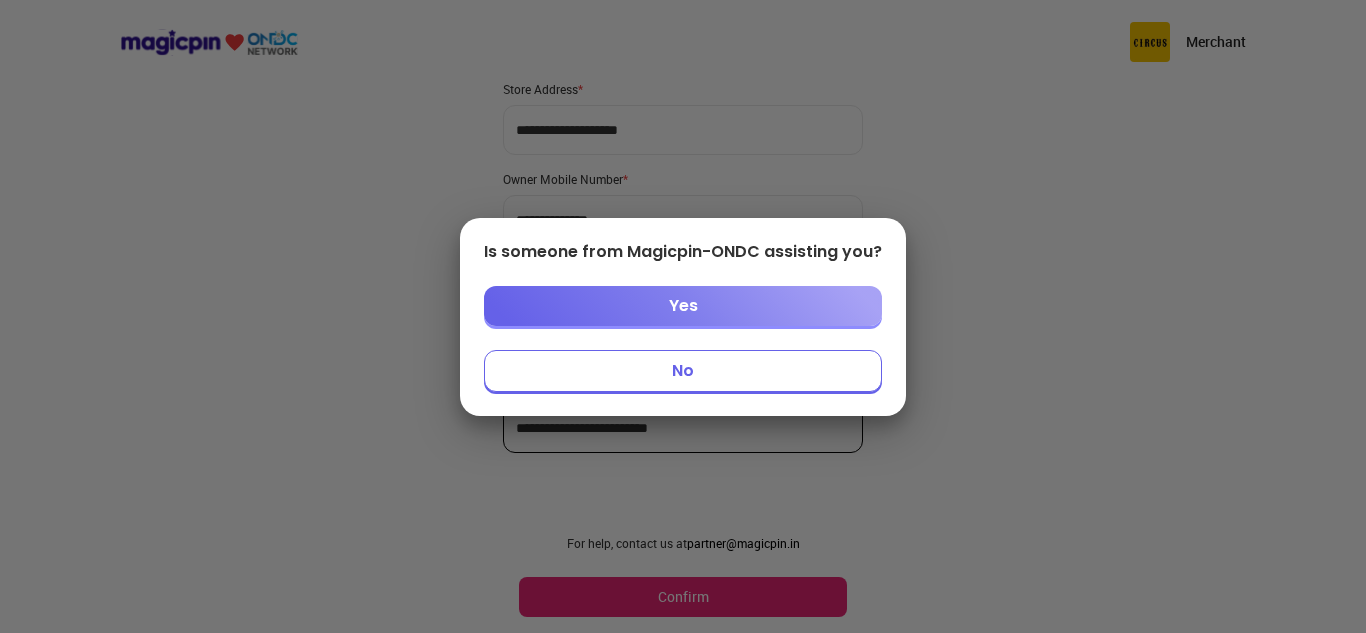 click on "Is someone from Magicpin-ONDC assisting you? Yes No" at bounding box center [683, 317] 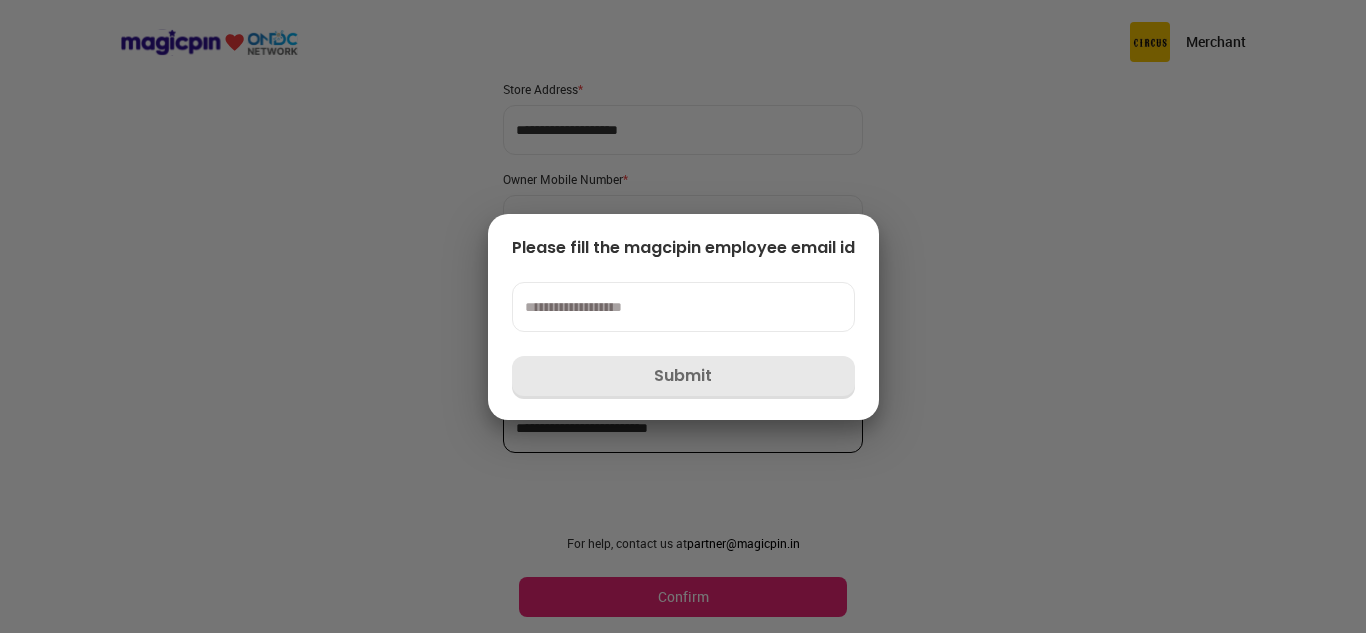 click at bounding box center [683, 316] 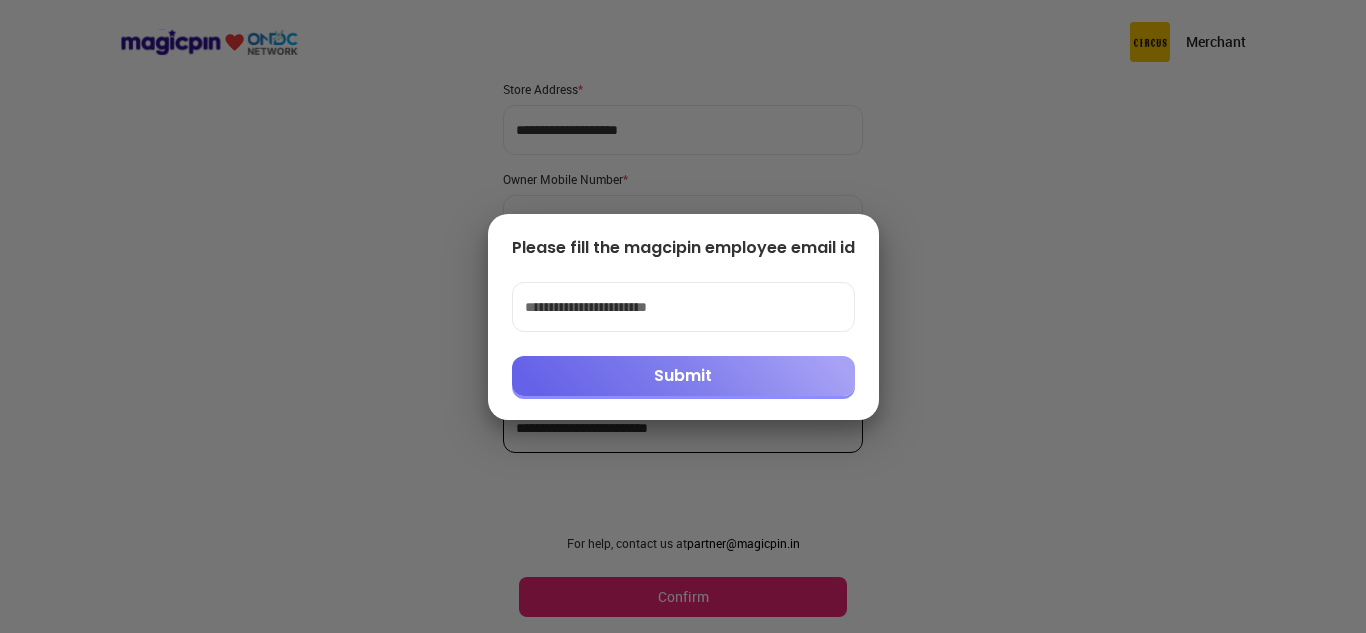 click on "Submit" at bounding box center (683, 376) 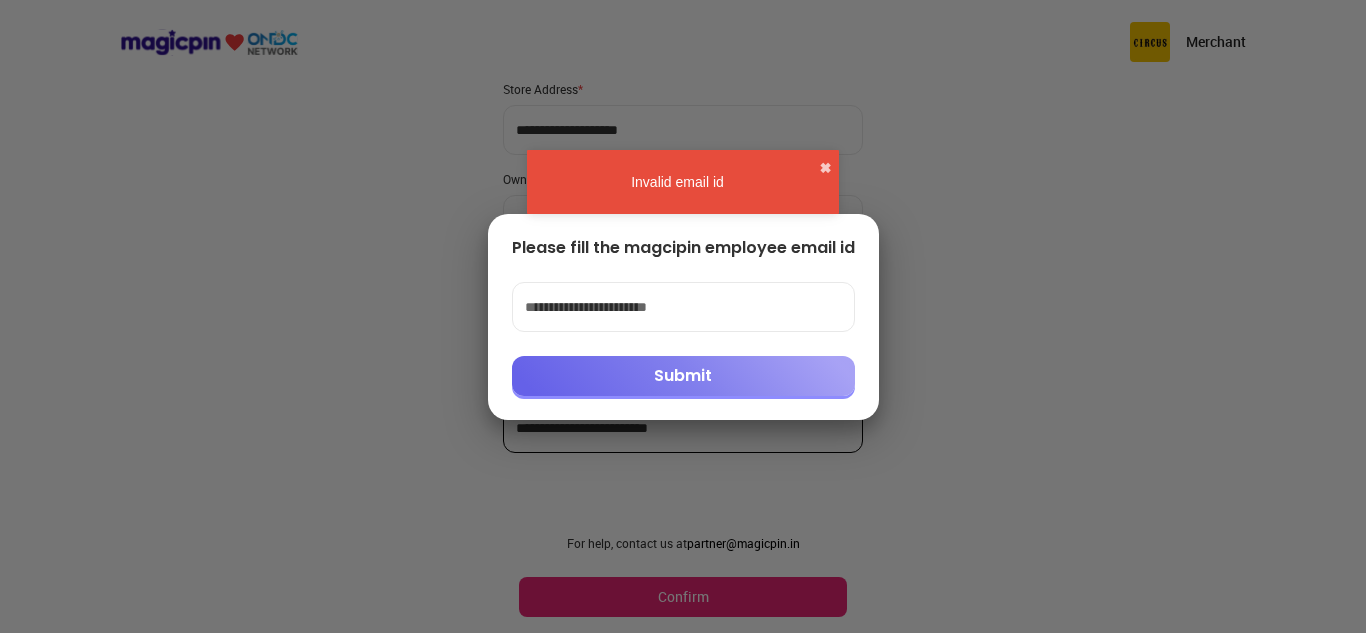 click on "**********" at bounding box center [683, 307] 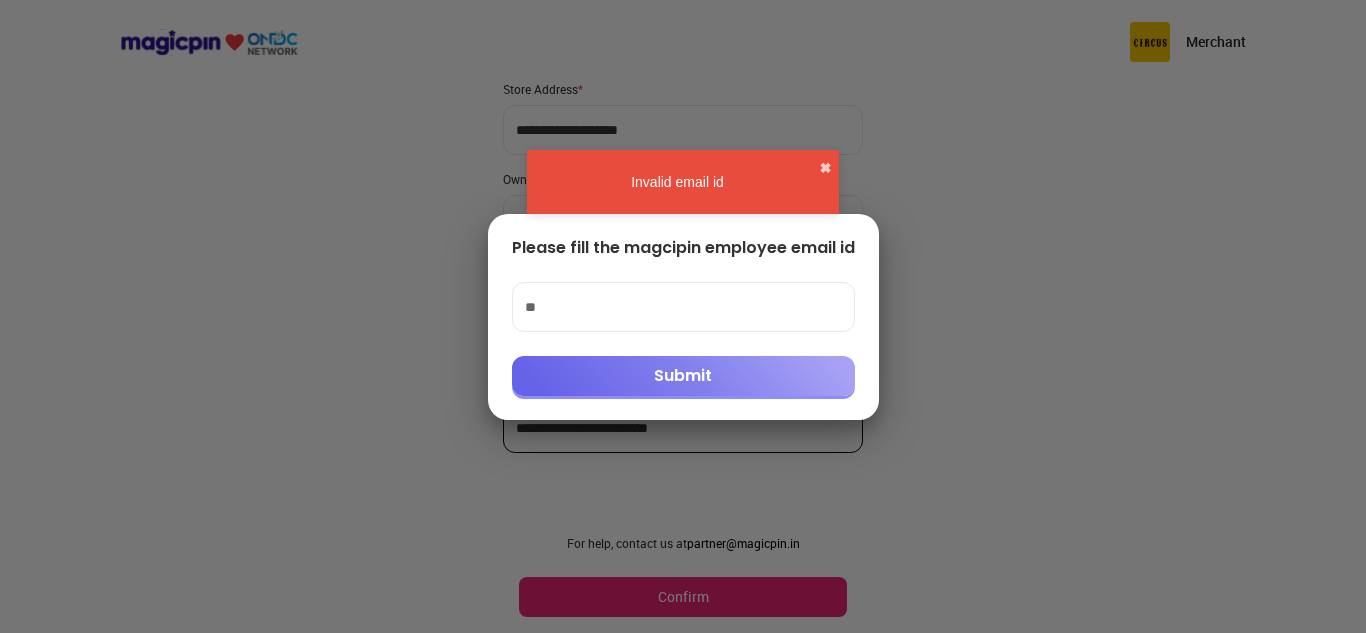 type on "*" 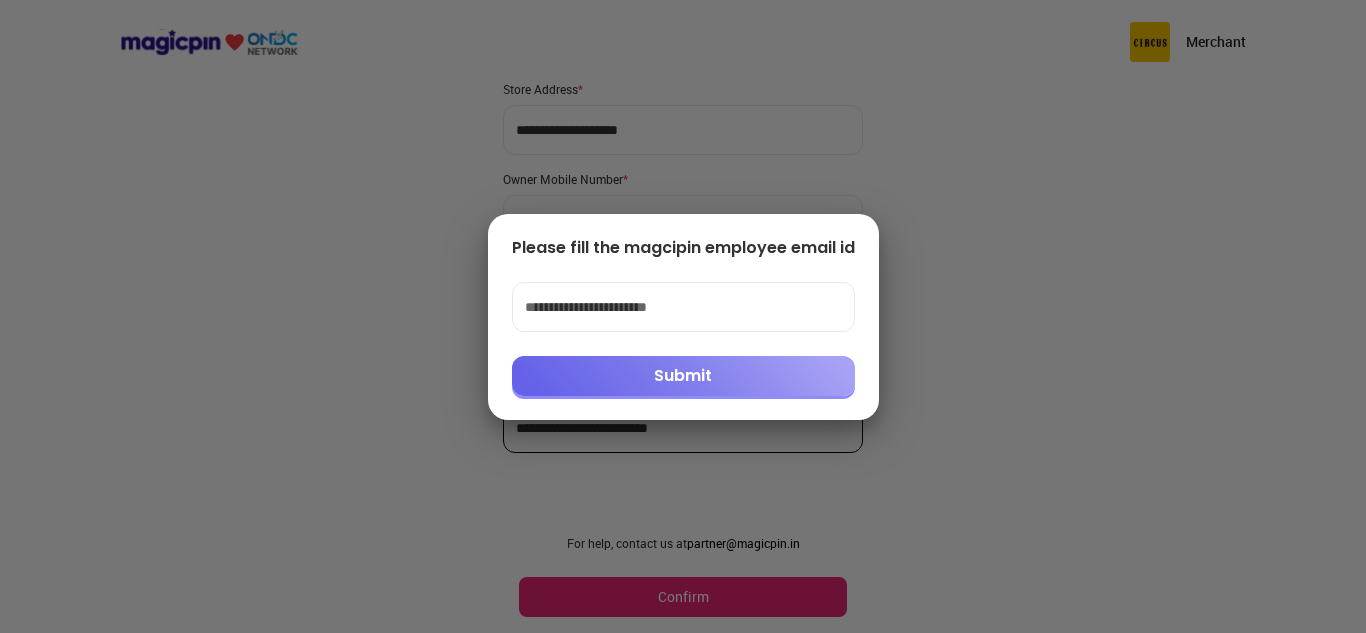 type on "**********" 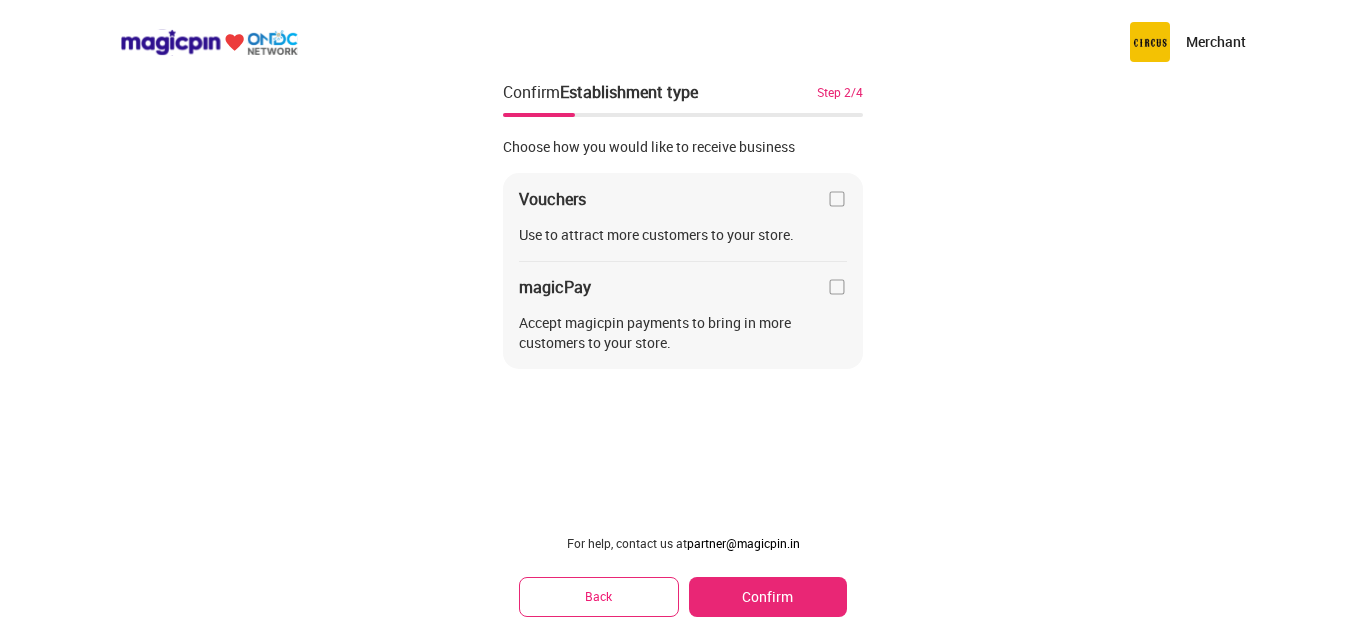 scroll, scrollTop: 0, scrollLeft: 0, axis: both 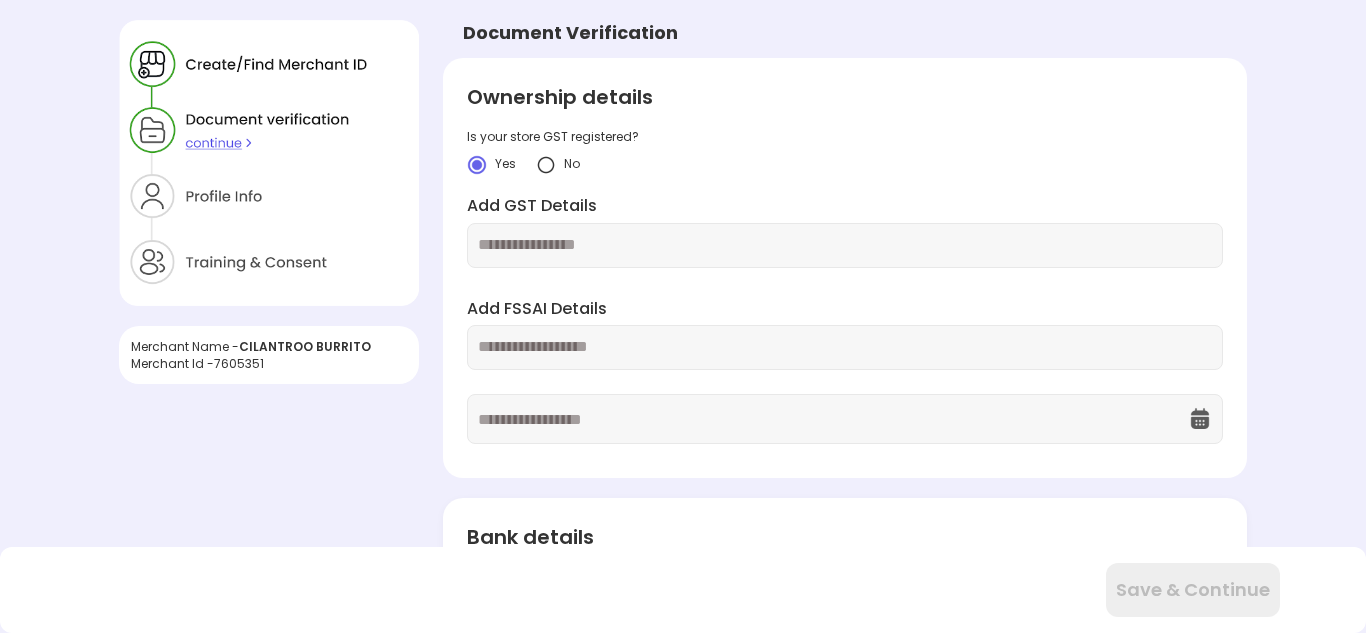 click at bounding box center (844, 347) 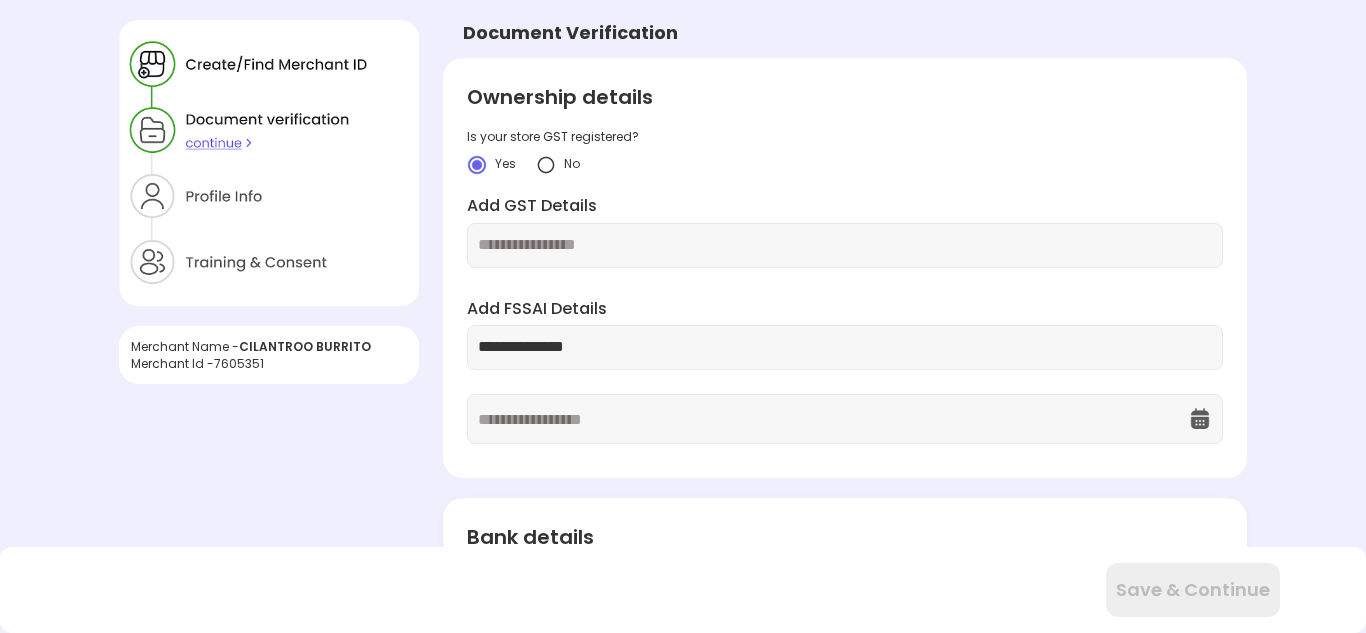 type on "**********" 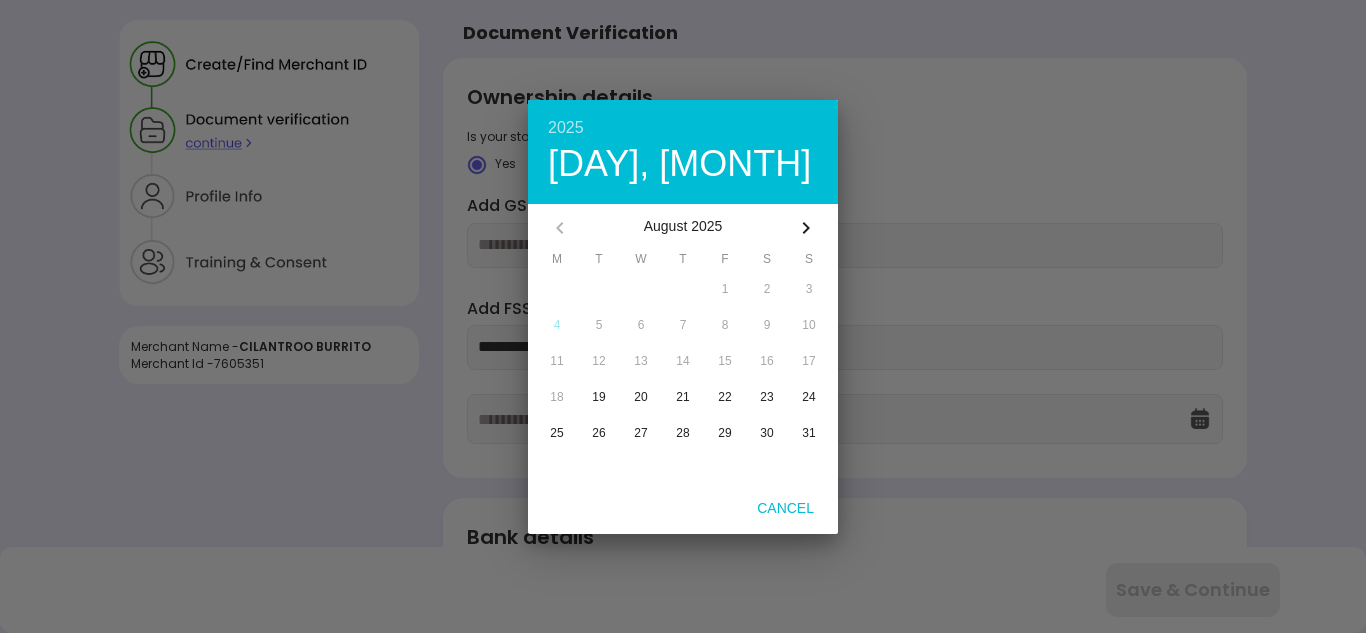 click on "August 2025" at bounding box center (683, 228) 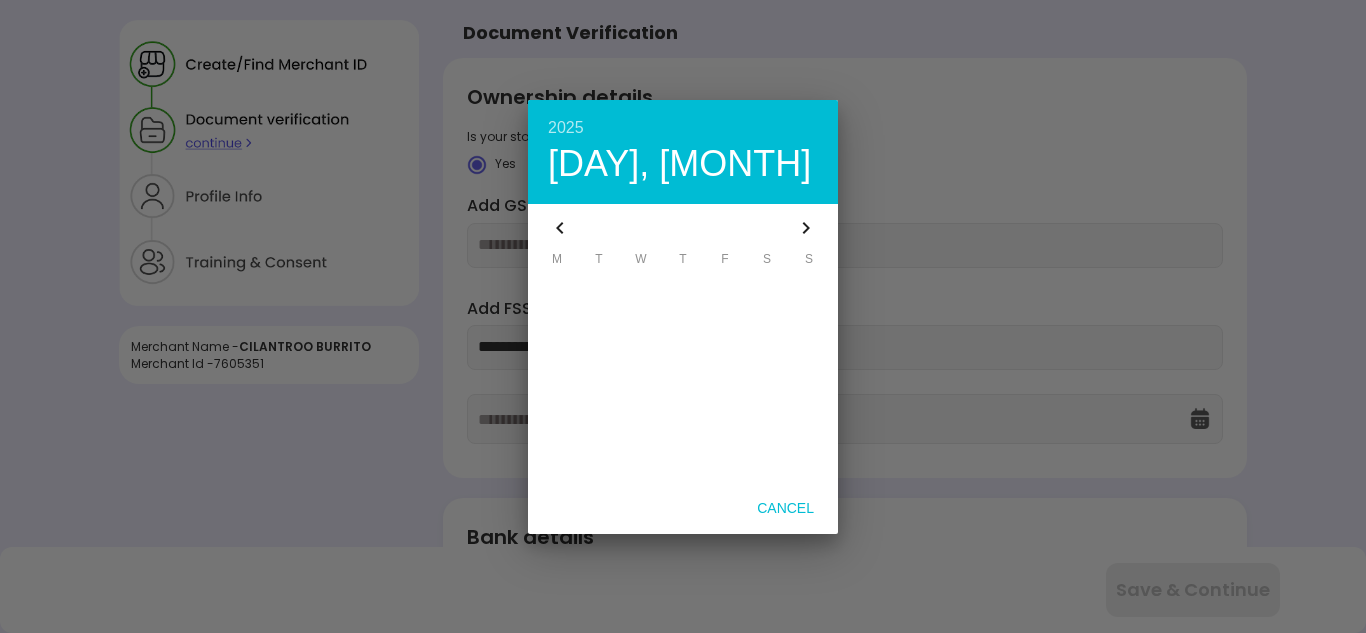 click at bounding box center [806, 228] 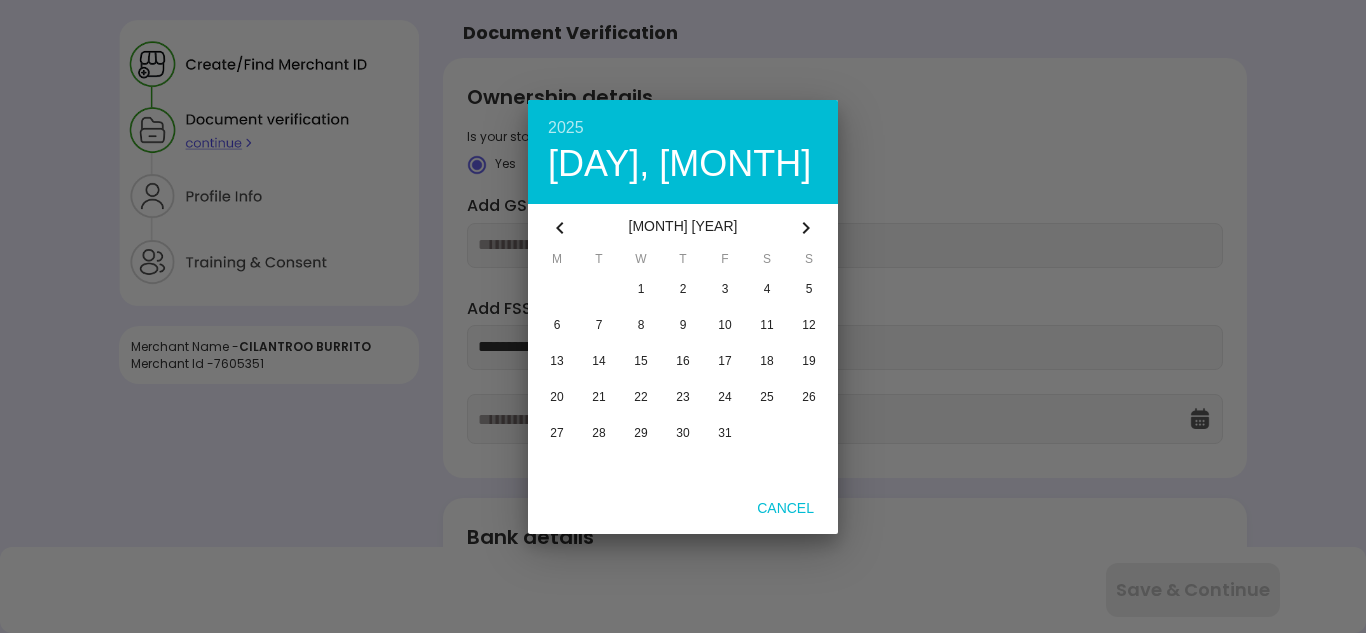 click at bounding box center (806, 228) 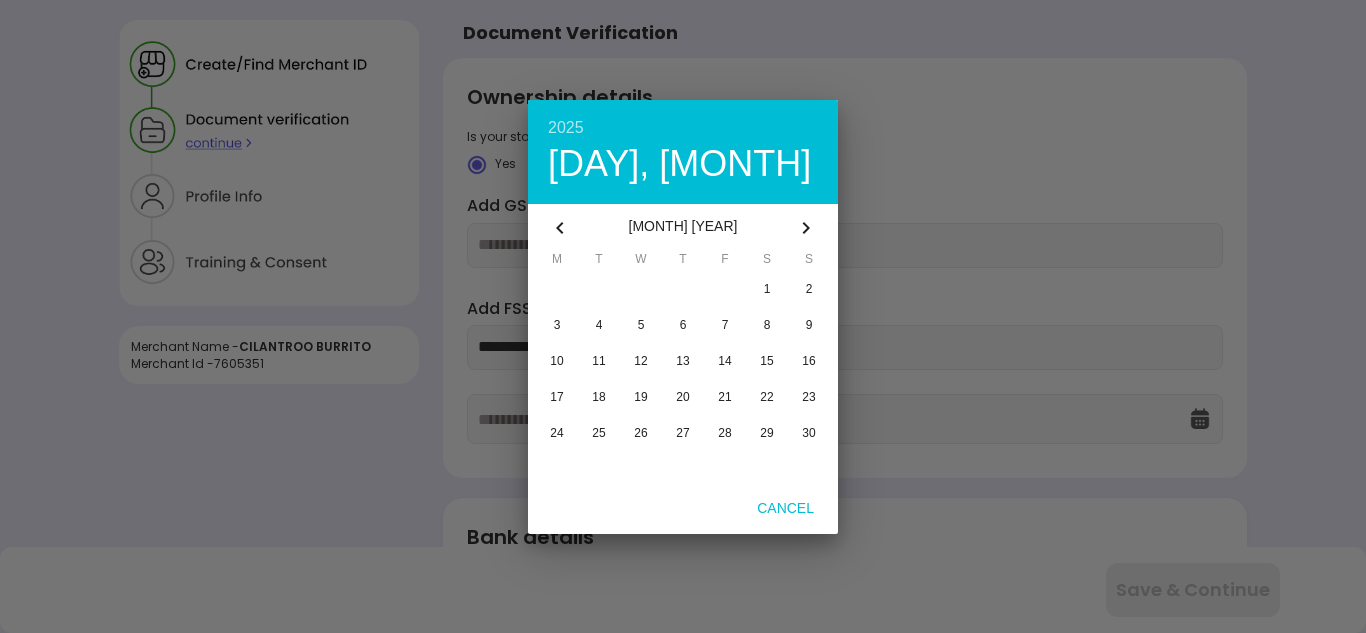 click at bounding box center [806, 228] 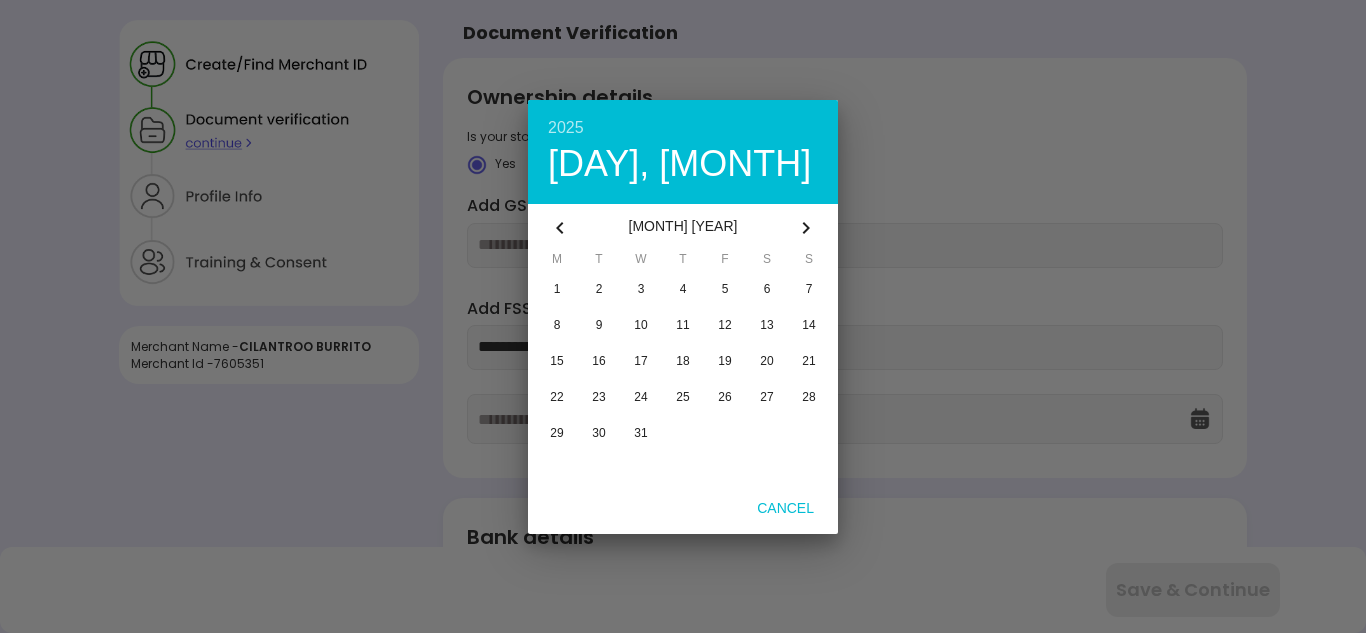 click at bounding box center (806, 228) 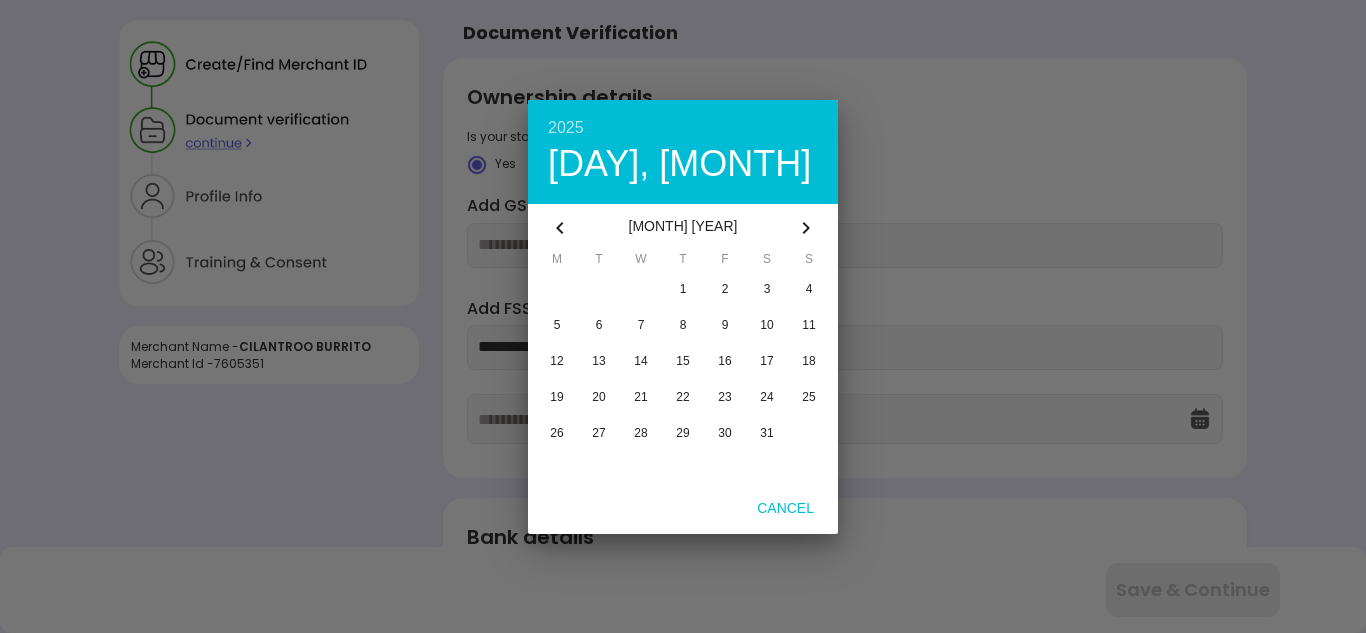 click at bounding box center [806, 228] 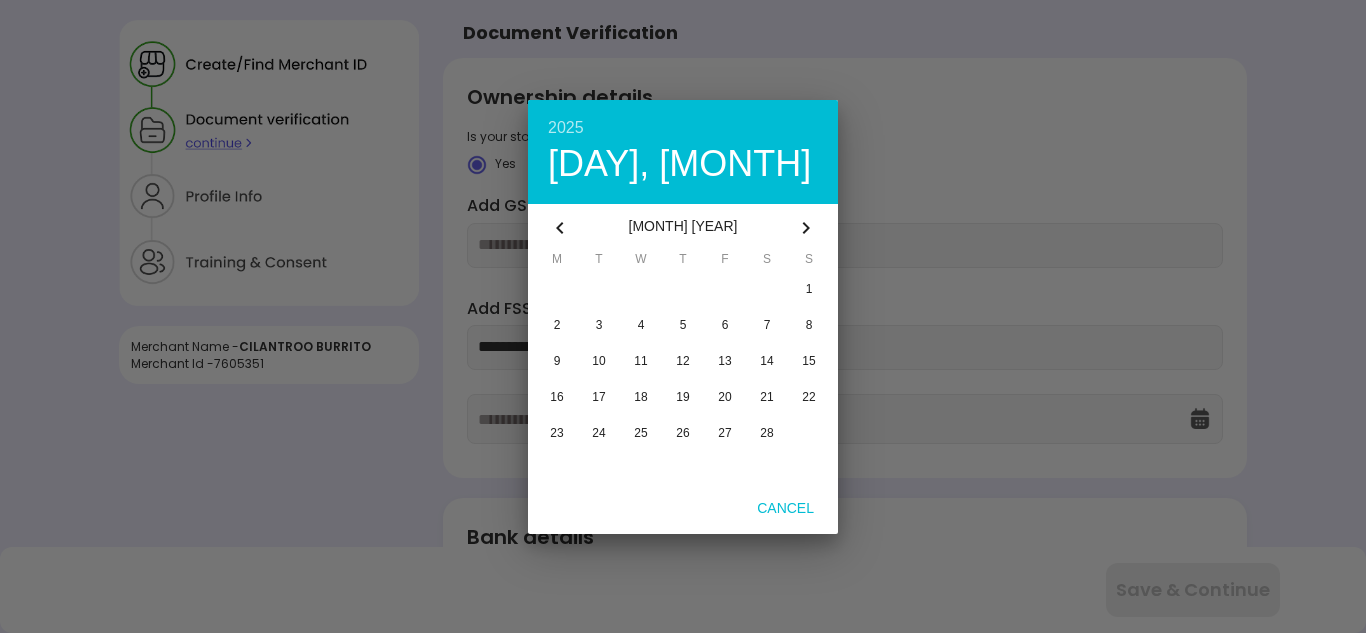 click at bounding box center [806, 228] 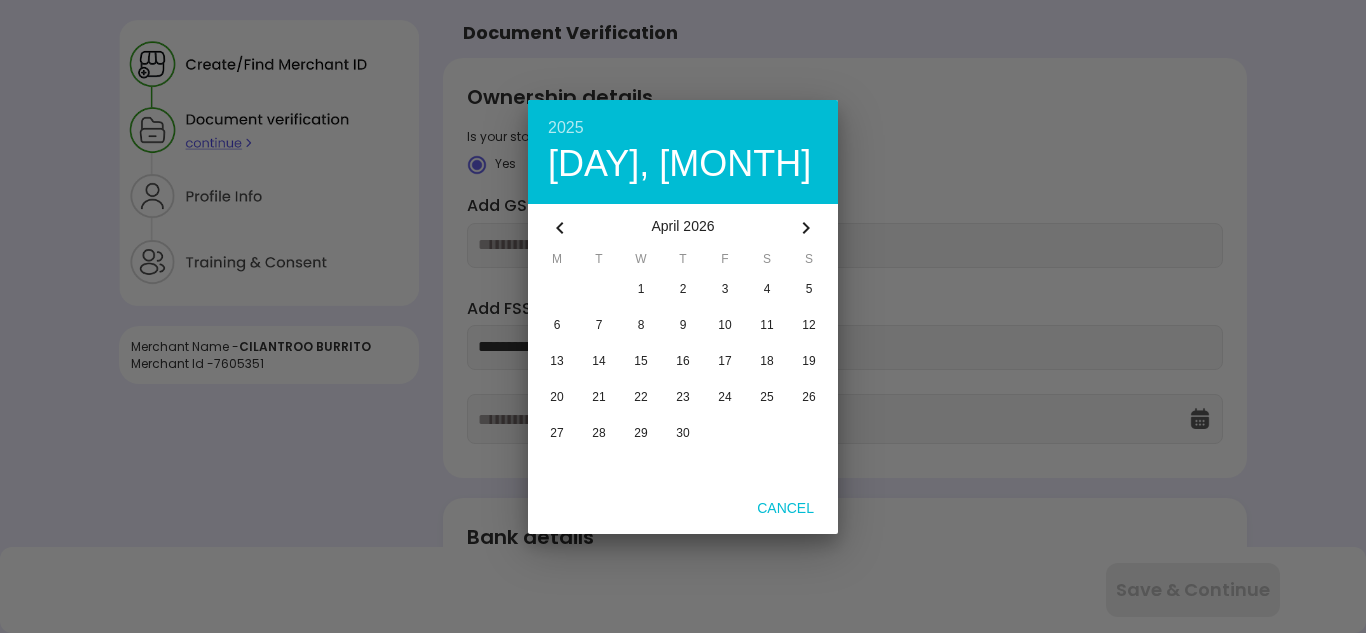 click at bounding box center [806, 228] 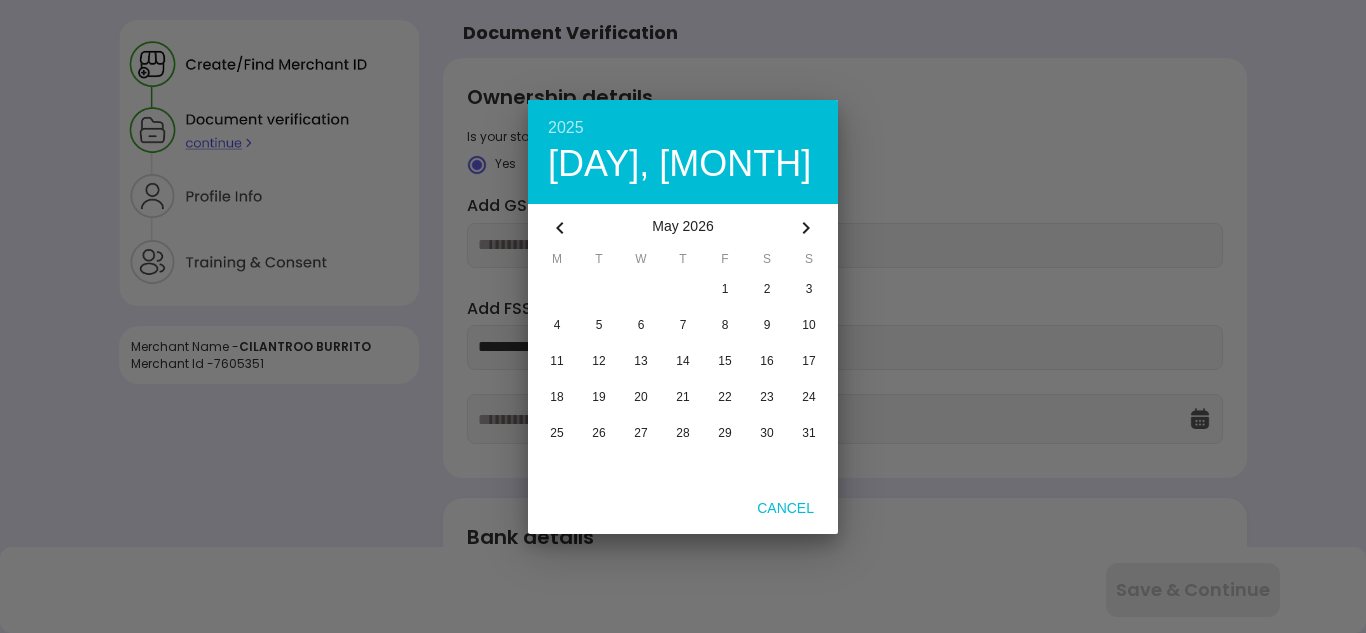 click at bounding box center [806, 228] 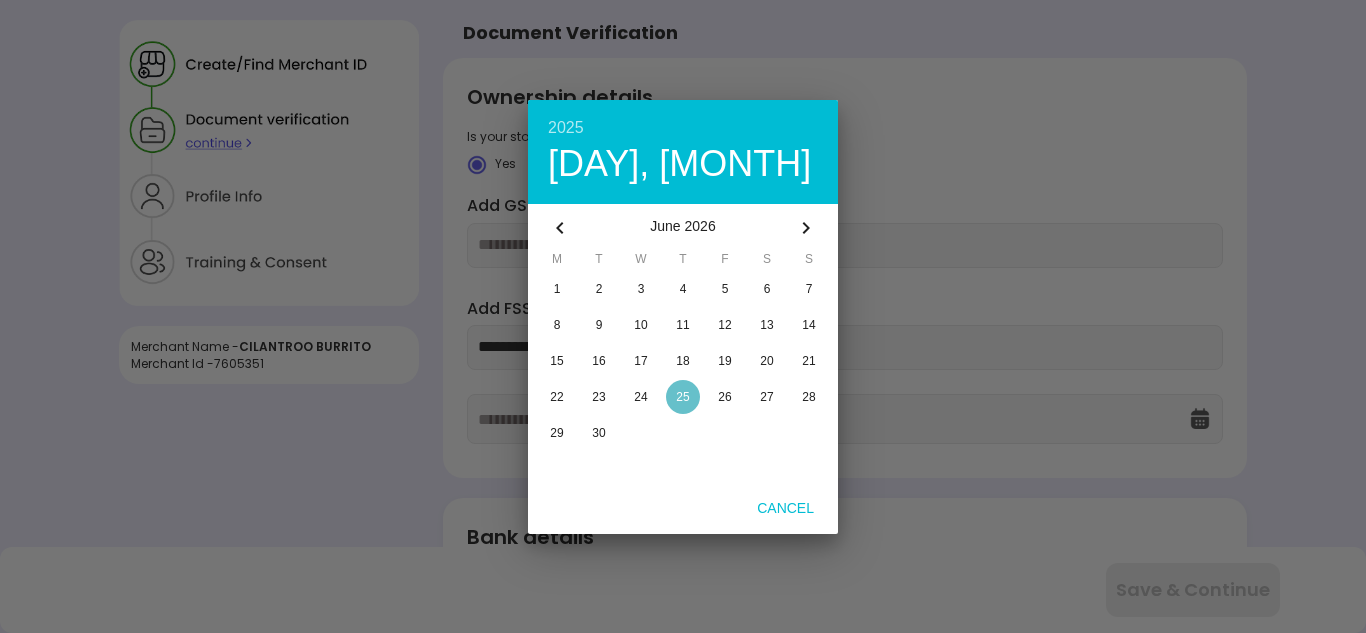 click at bounding box center (683, 397) 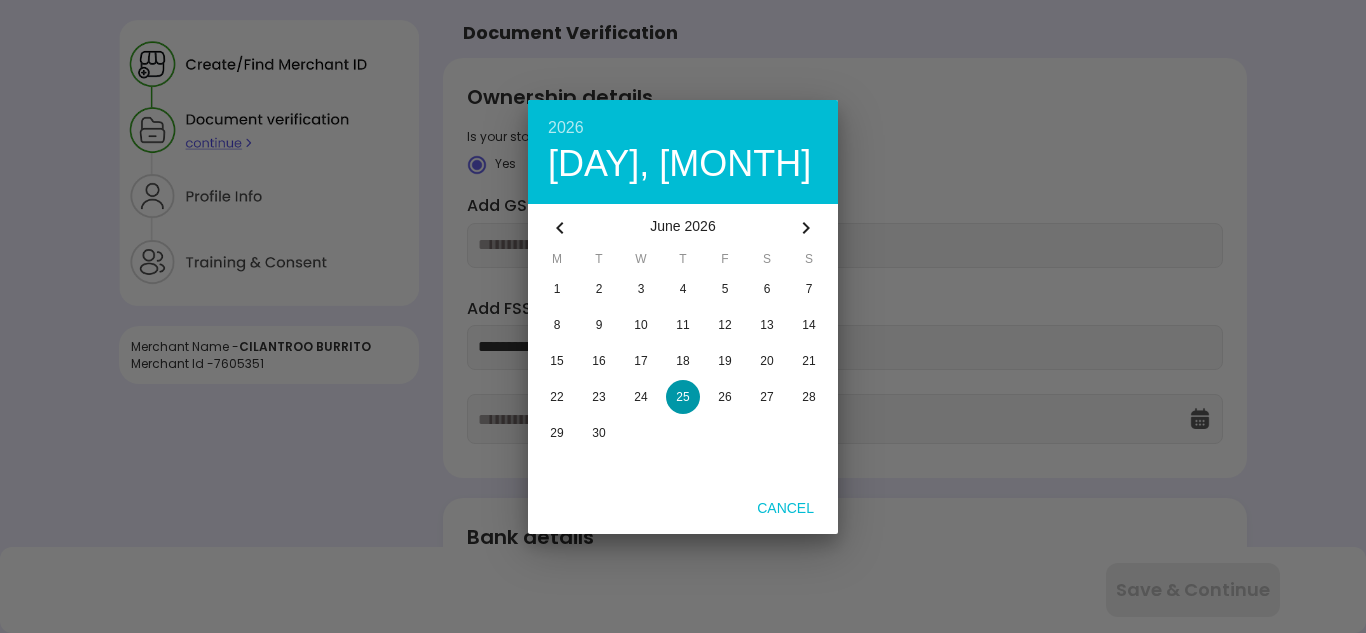 type on "**********" 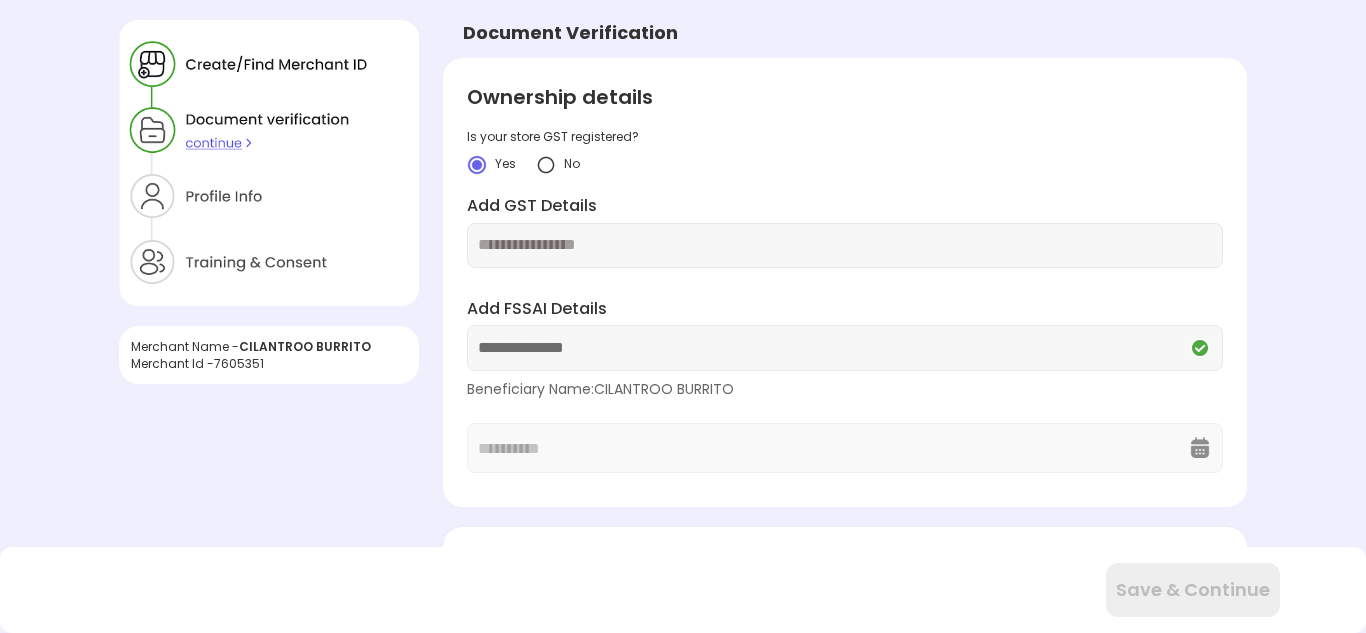 click at bounding box center [546, 165] 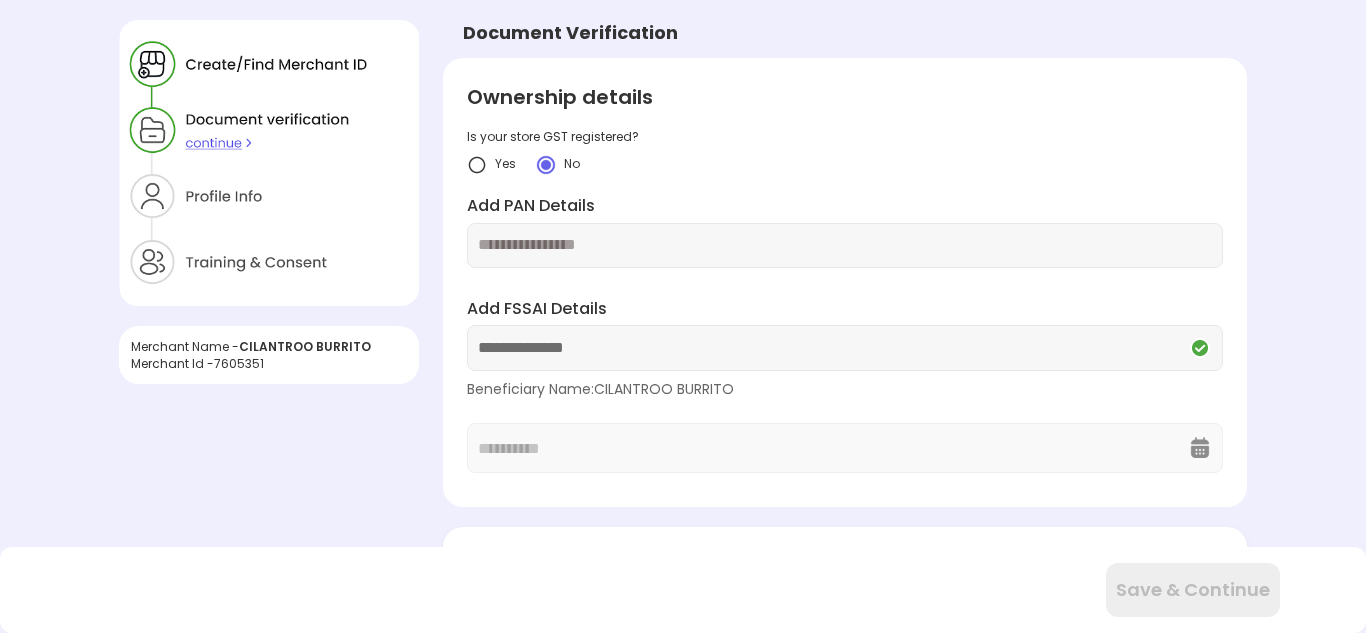 click at bounding box center [844, 245] 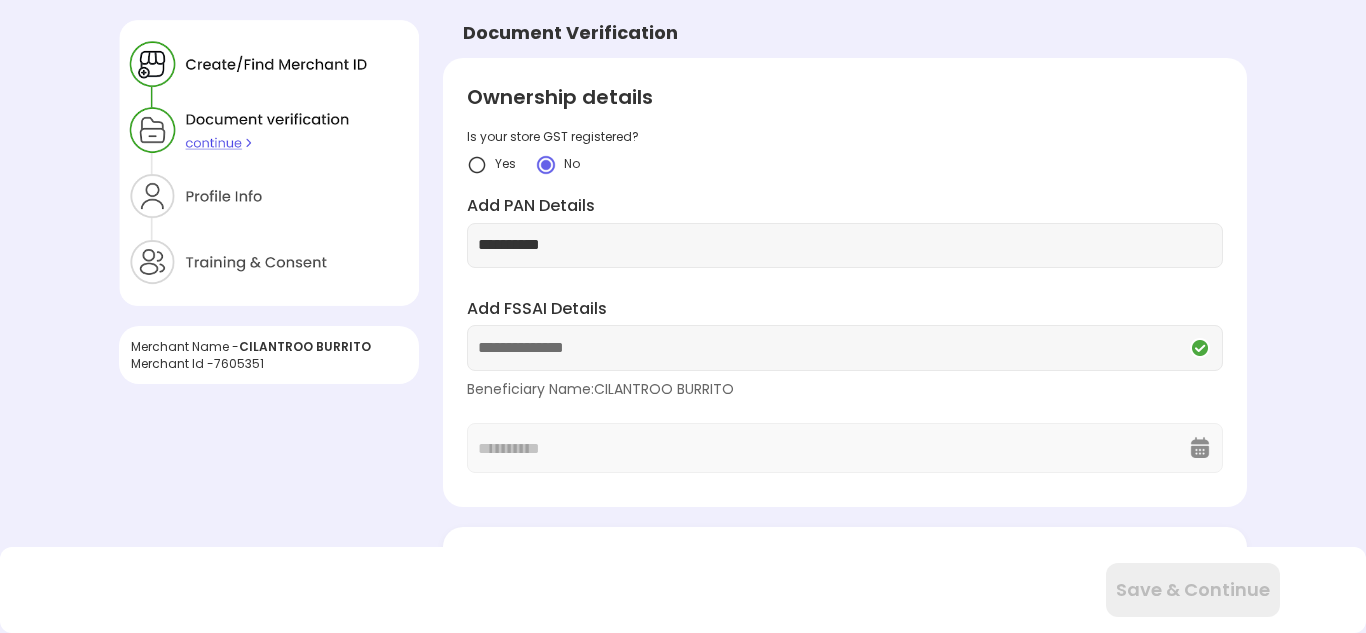 type on "**********" 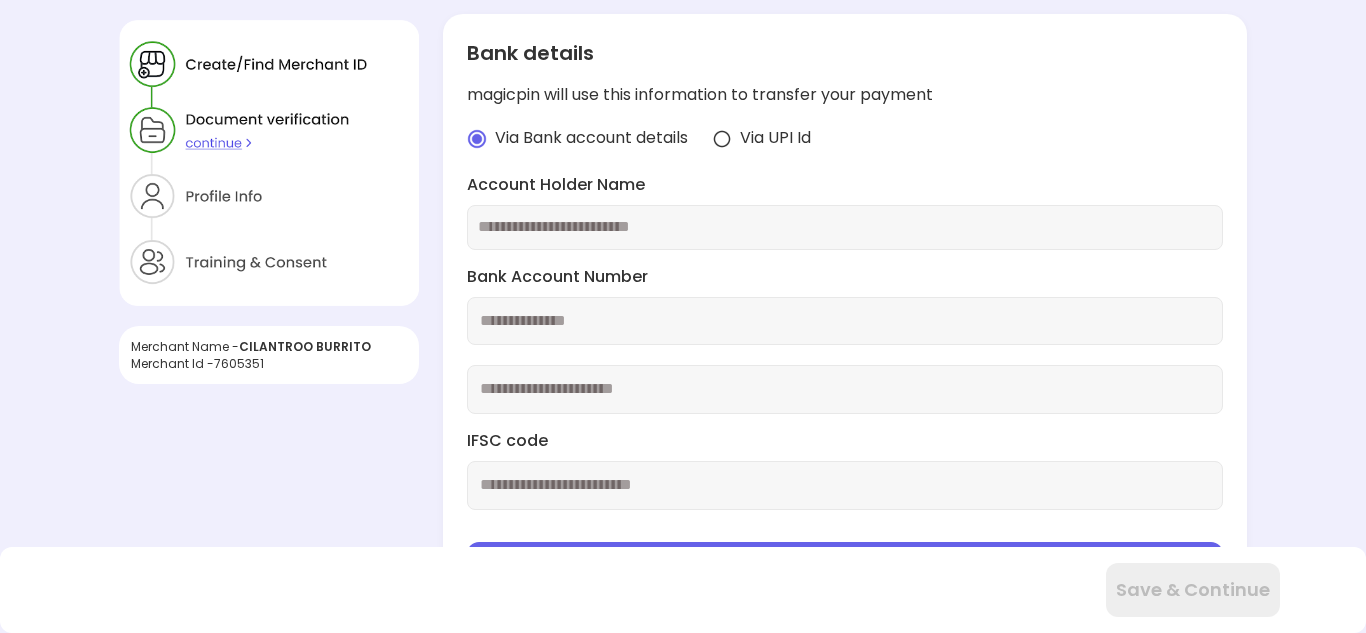scroll, scrollTop: 480, scrollLeft: 0, axis: vertical 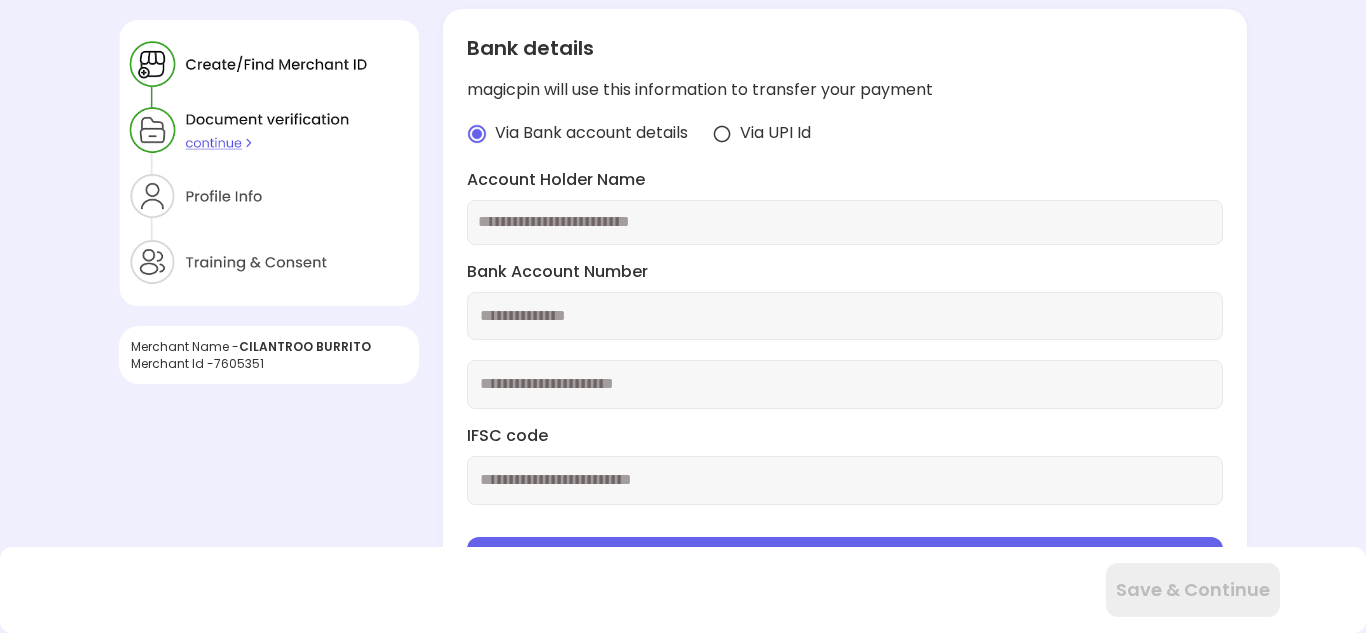drag, startPoint x: 1023, startPoint y: 192, endPoint x: 979, endPoint y: 221, distance: 52.69725 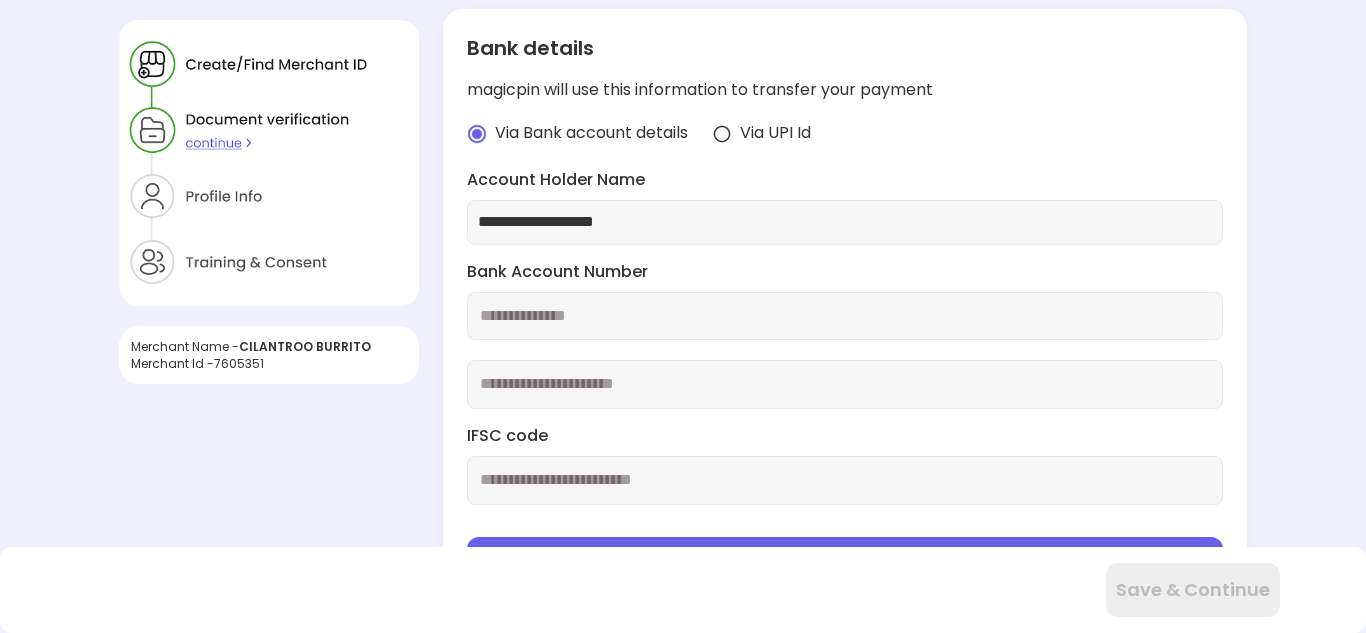 type on "**********" 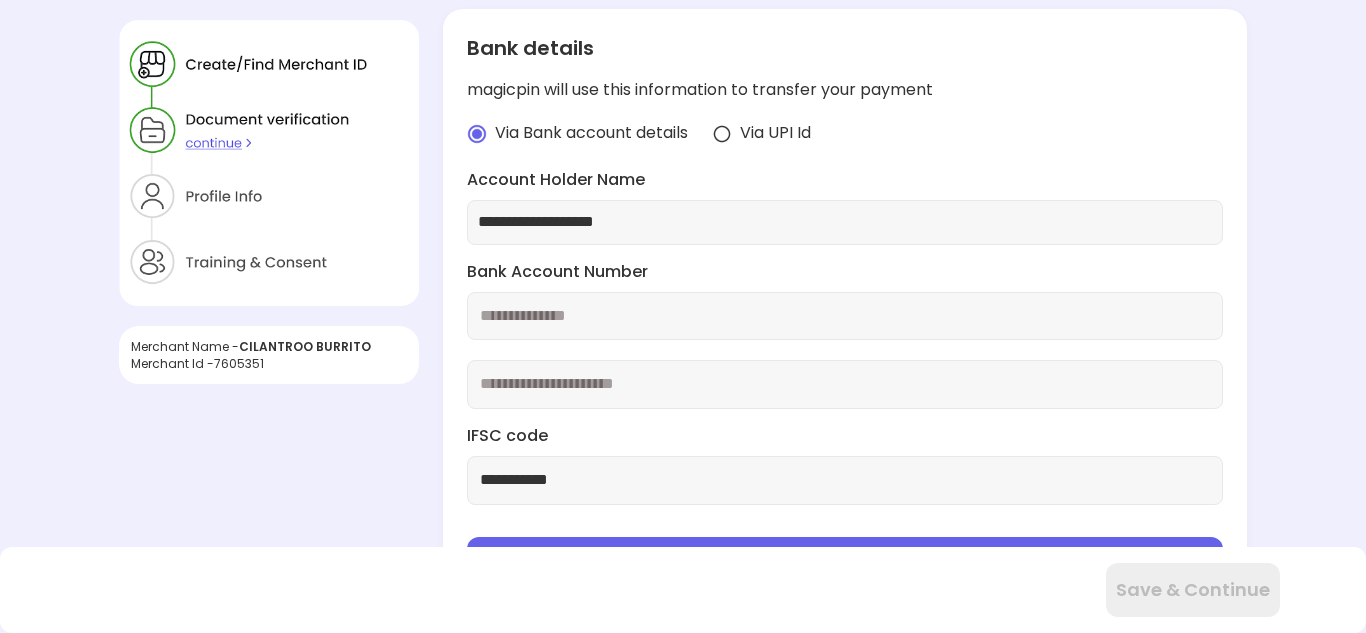 type on "**********" 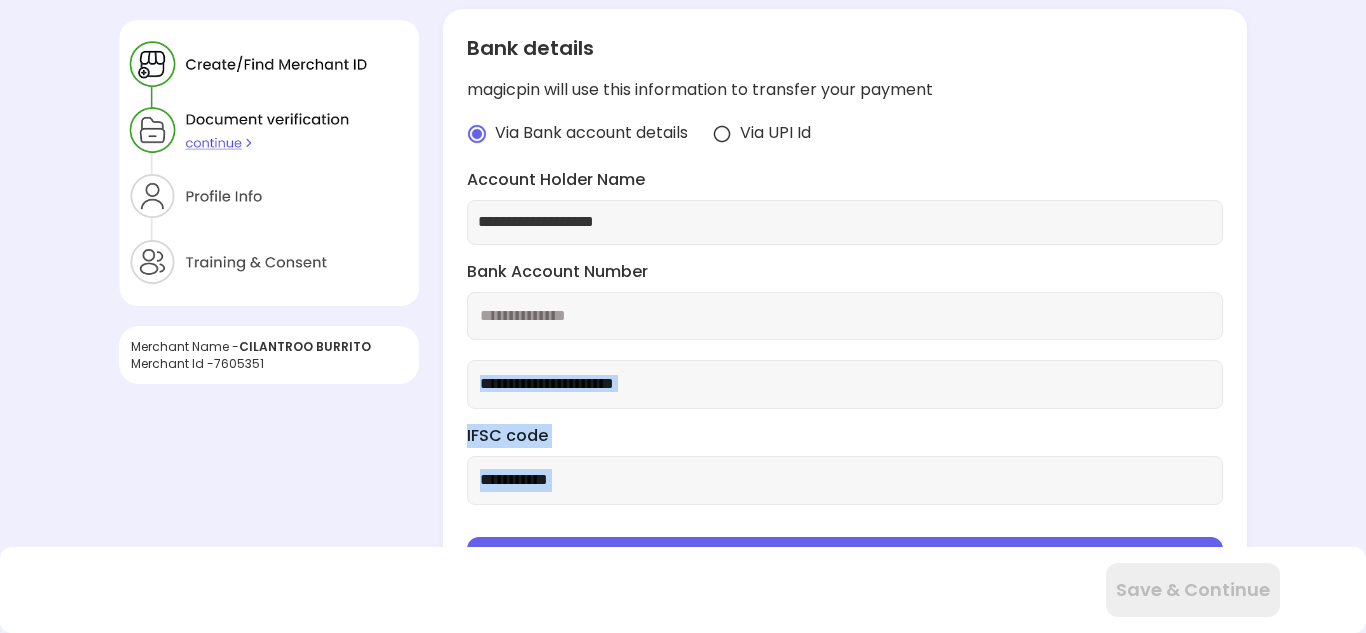 drag, startPoint x: 1365, startPoint y: 390, endPoint x: 1035, endPoint y: 542, distance: 363.32355 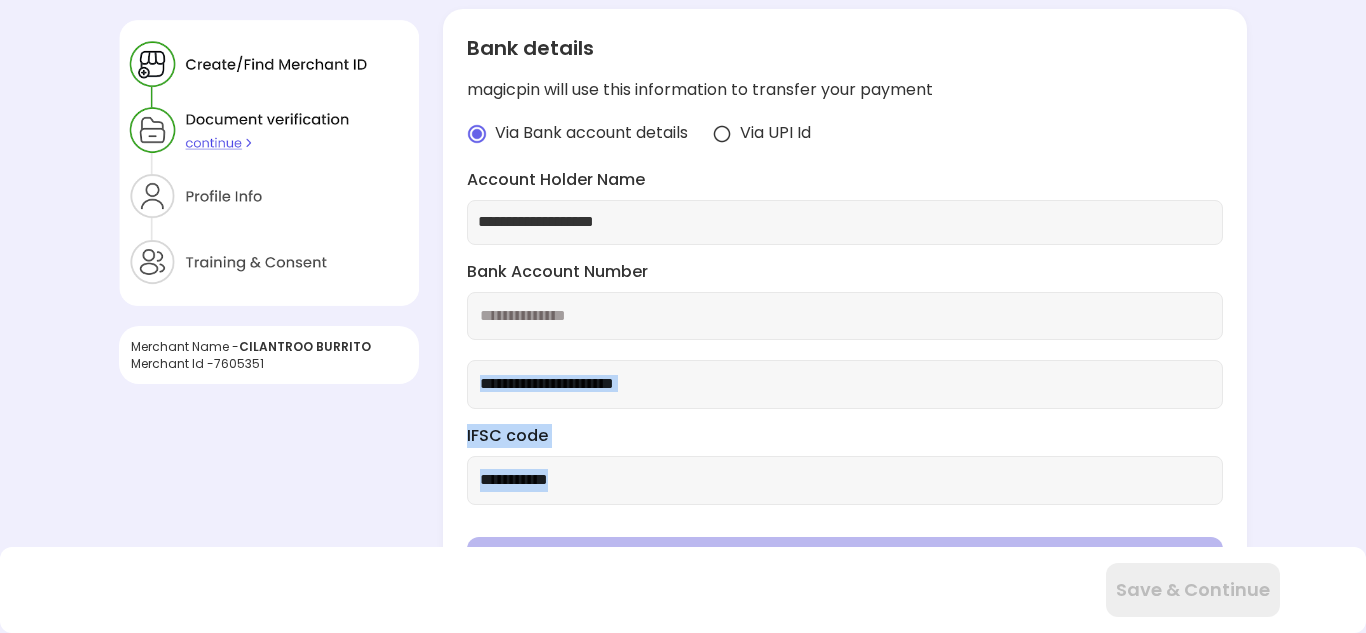 scroll, scrollTop: 409, scrollLeft: 0, axis: vertical 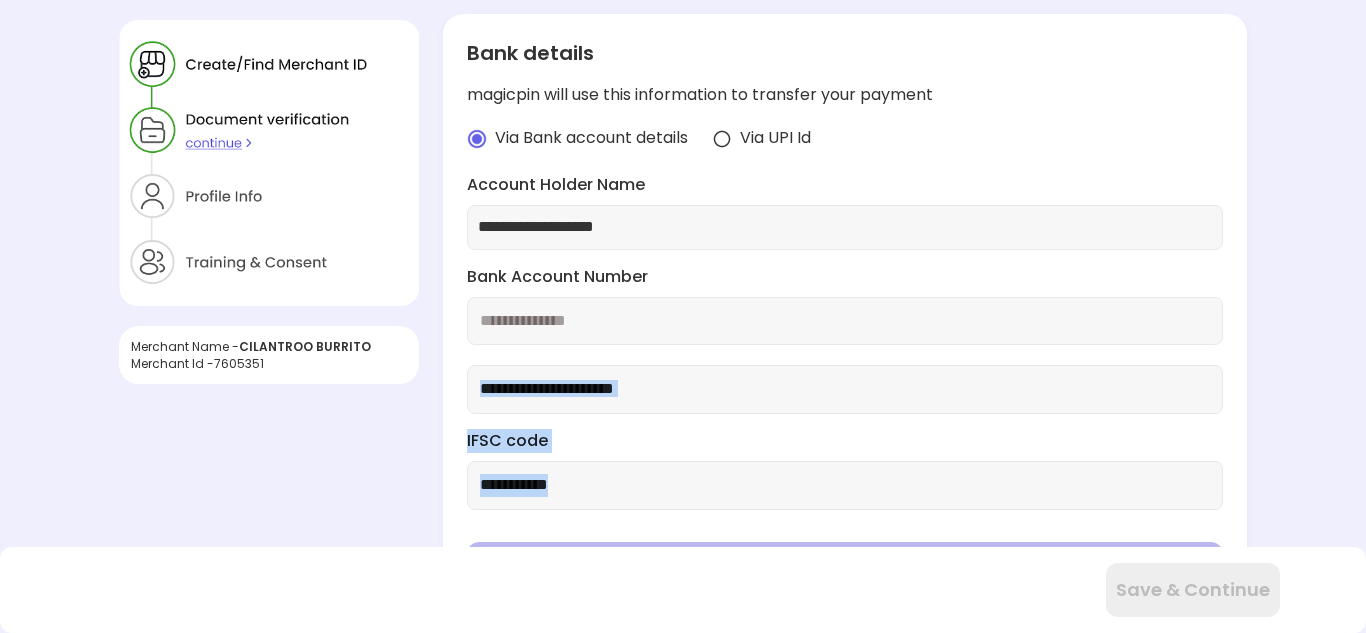 type on "**********" 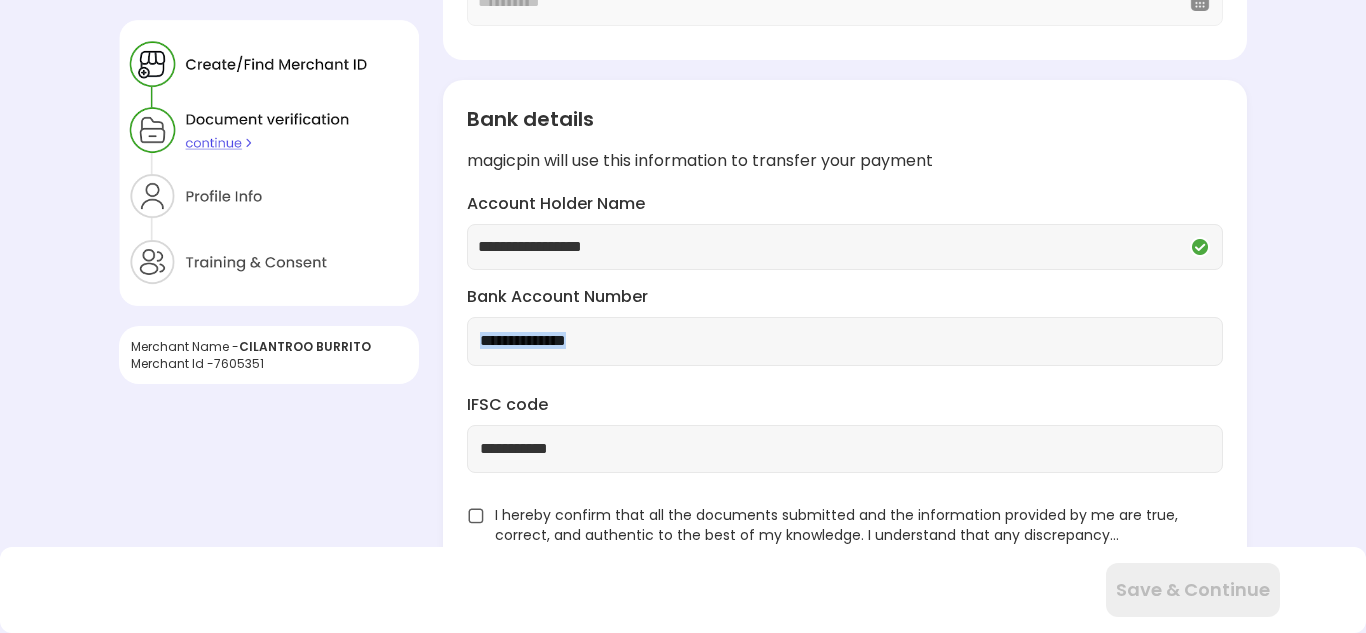 click at bounding box center (476, 516) 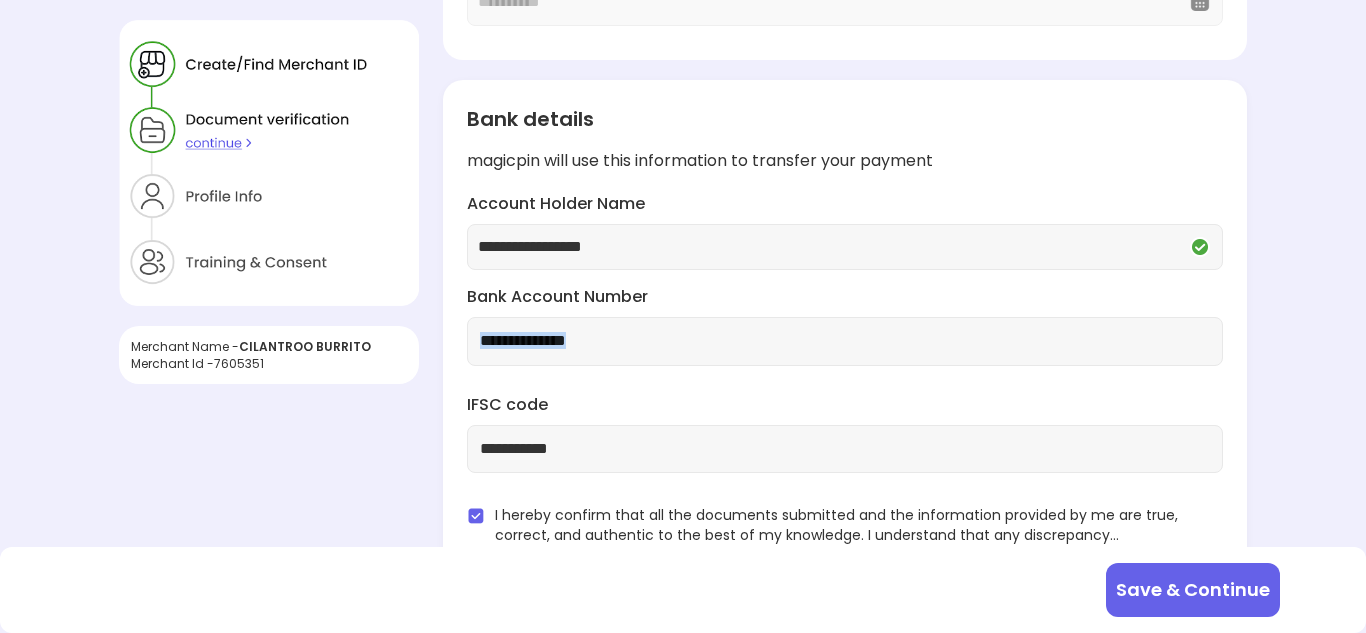 click on "Save & Continue" at bounding box center (1193, 590) 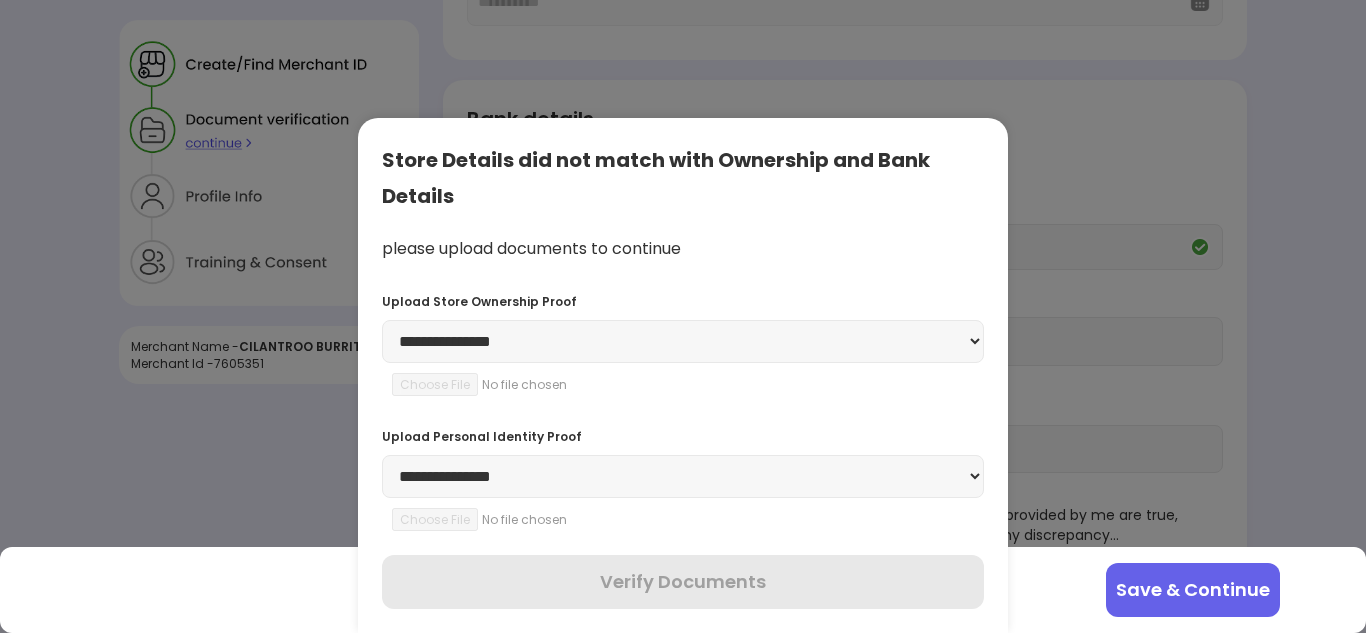 click on "**********" at bounding box center (683, 341) 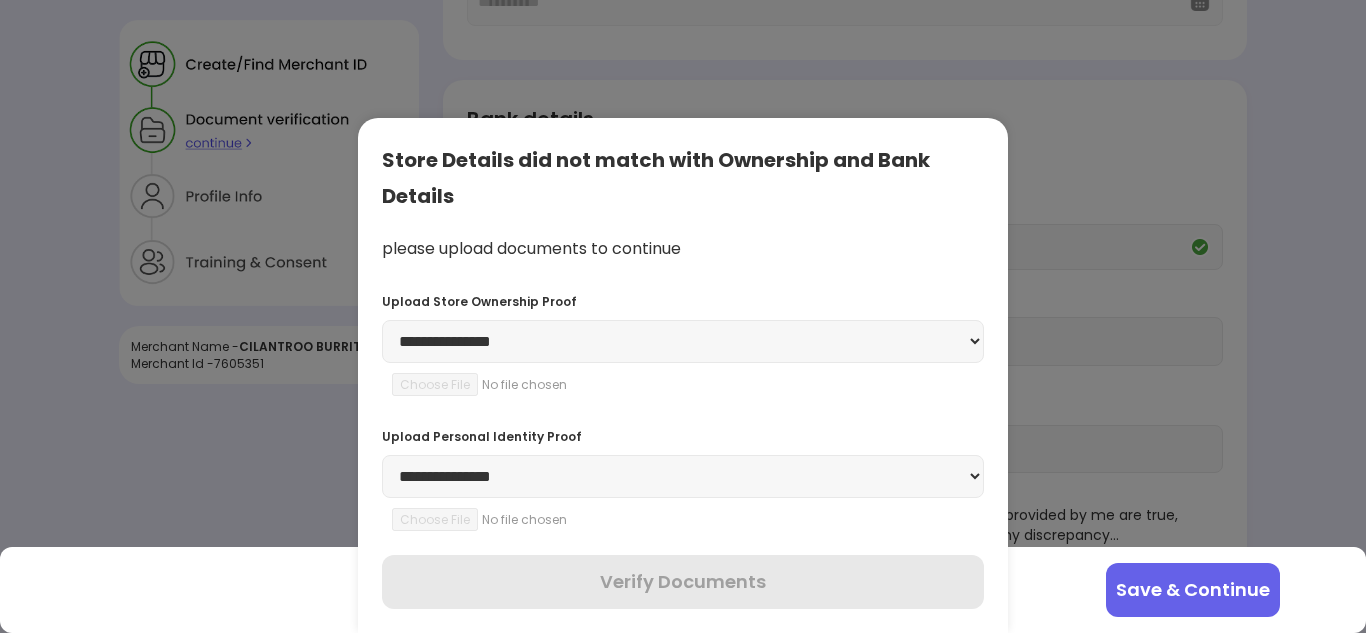 select on "**********" 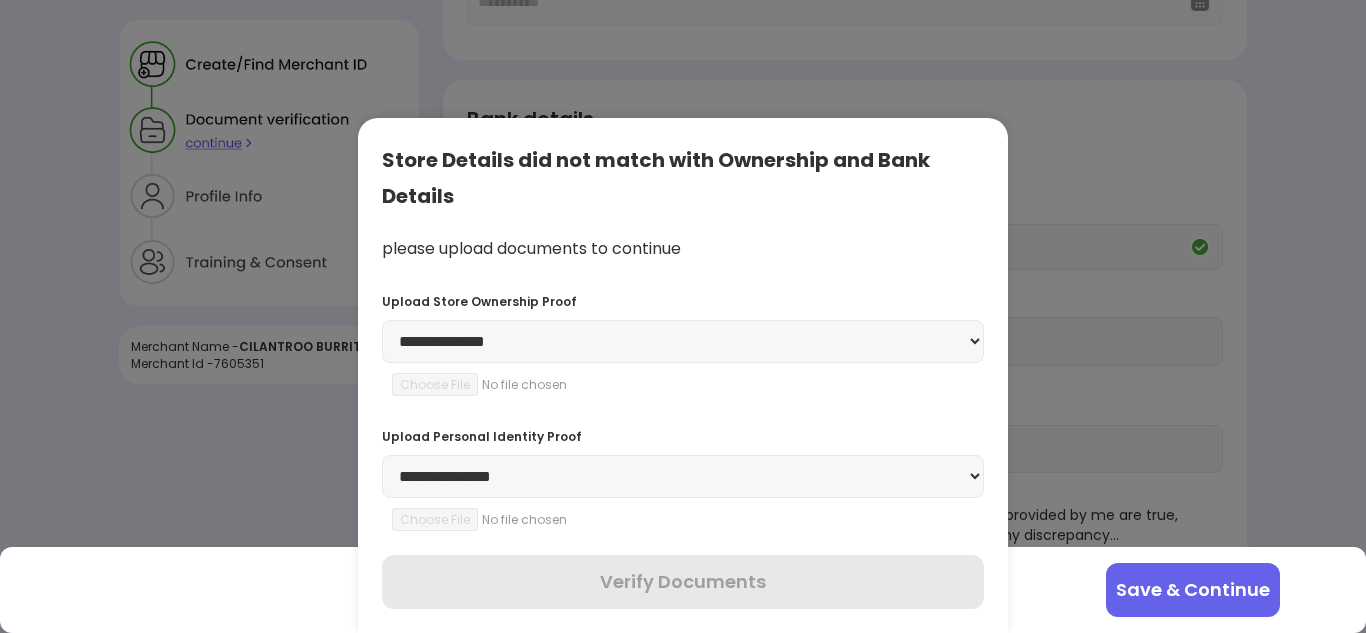 click on "**********" at bounding box center [683, 341] 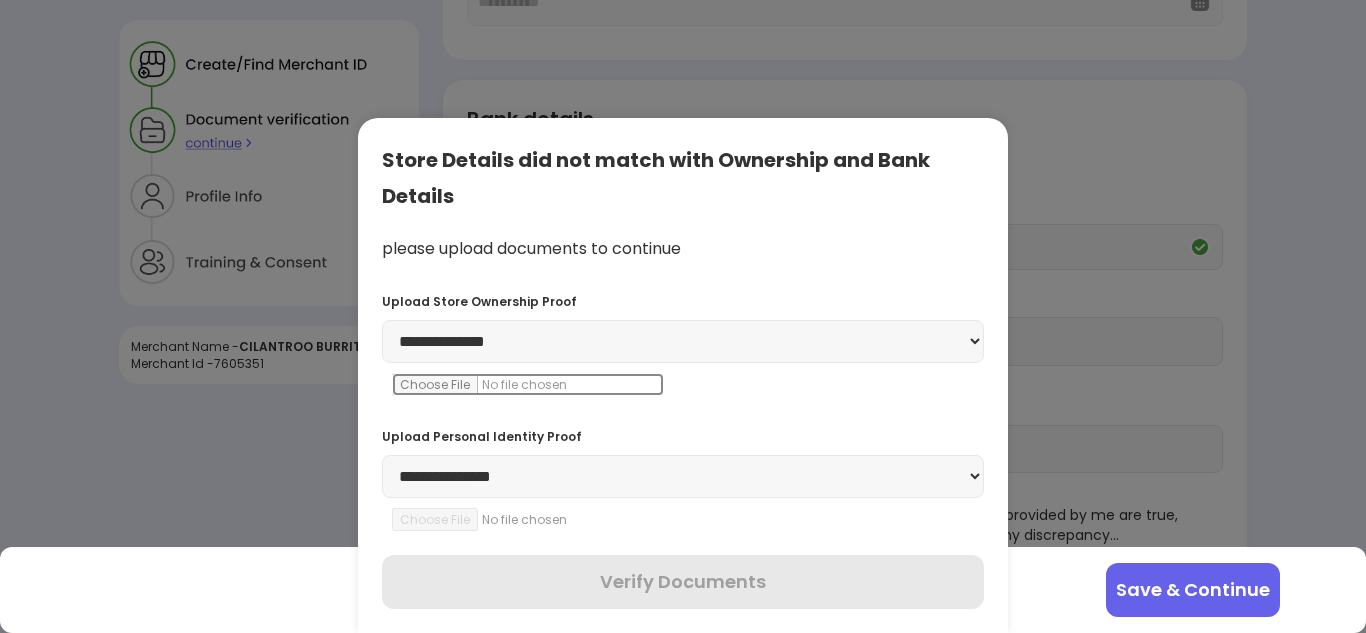 click at bounding box center (528, 384) 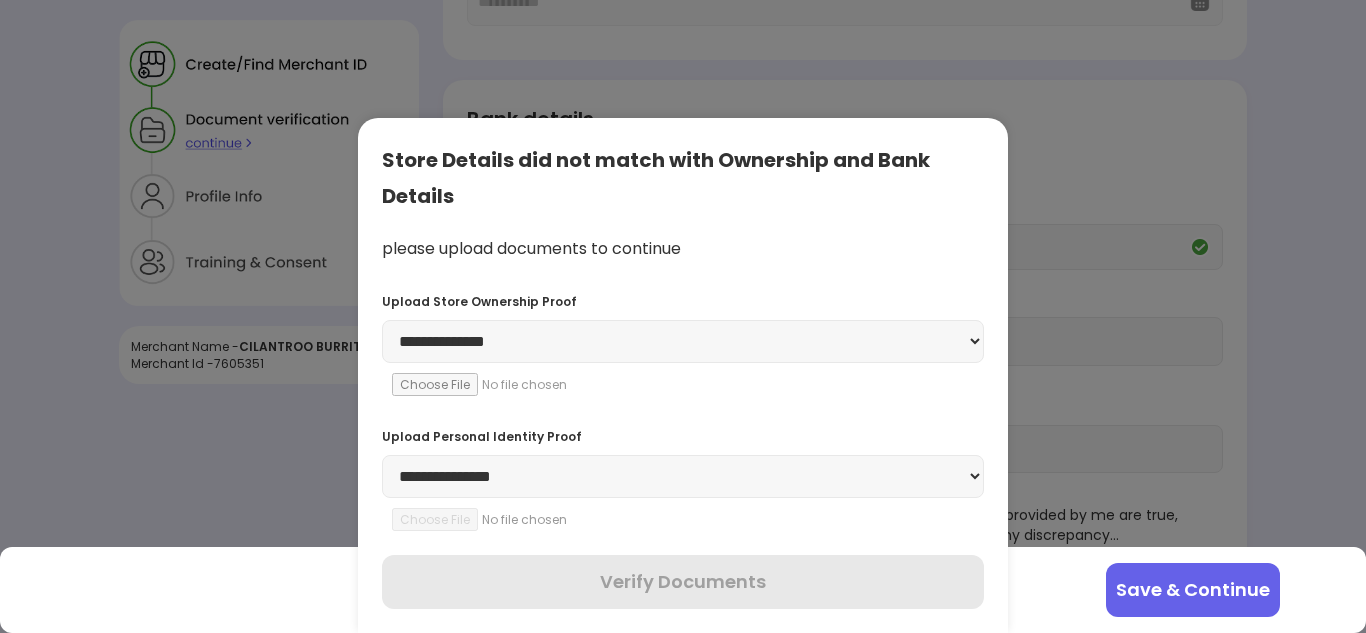 click on "**********" at bounding box center (683, 476) 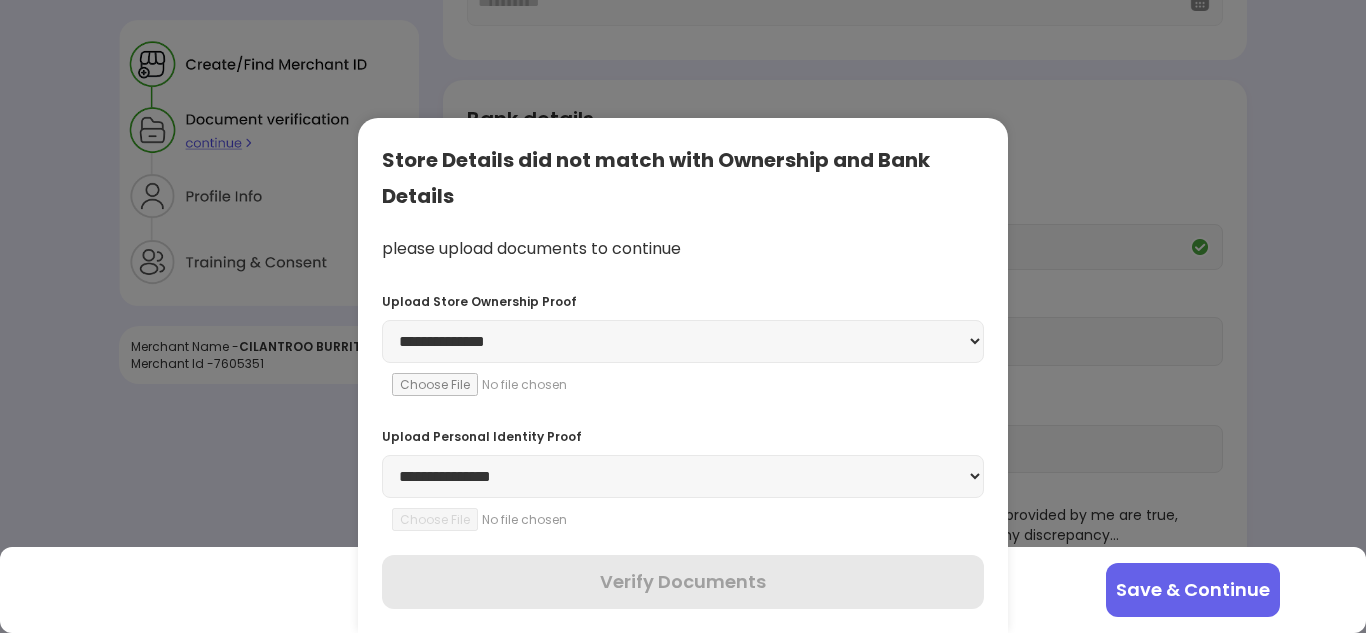 click at bounding box center [683, 316] 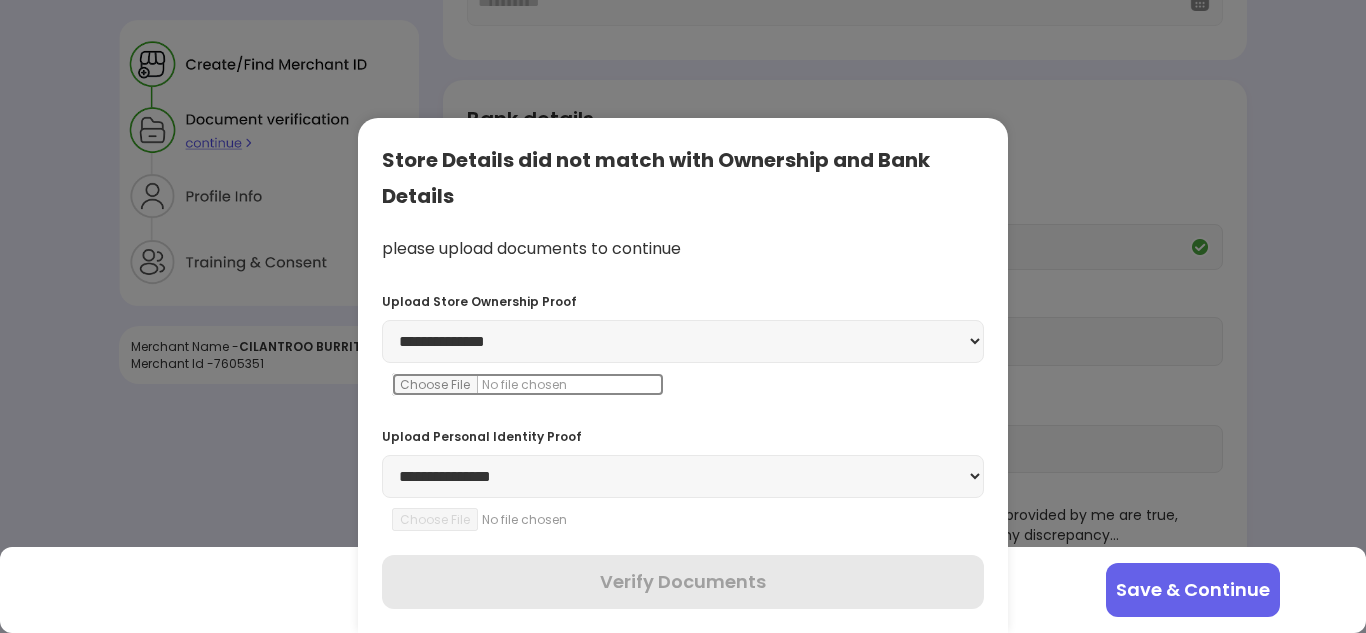 click at bounding box center [528, 384] 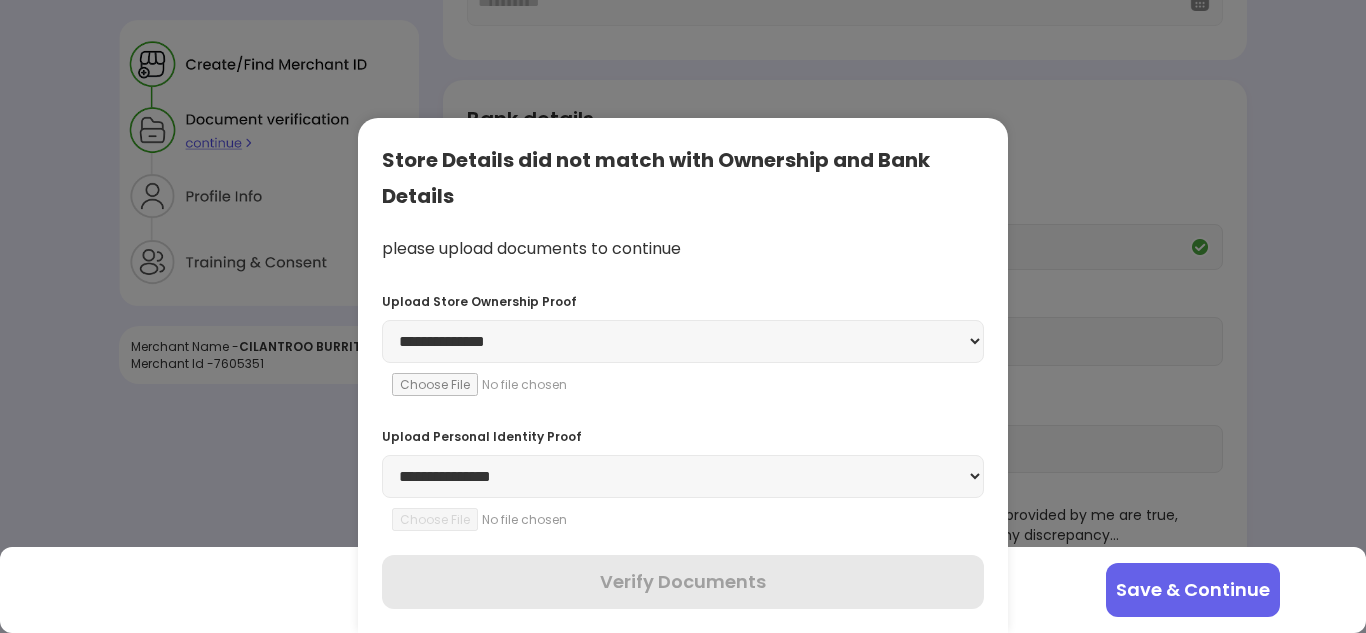 click on "**********" at bounding box center [683, 476] 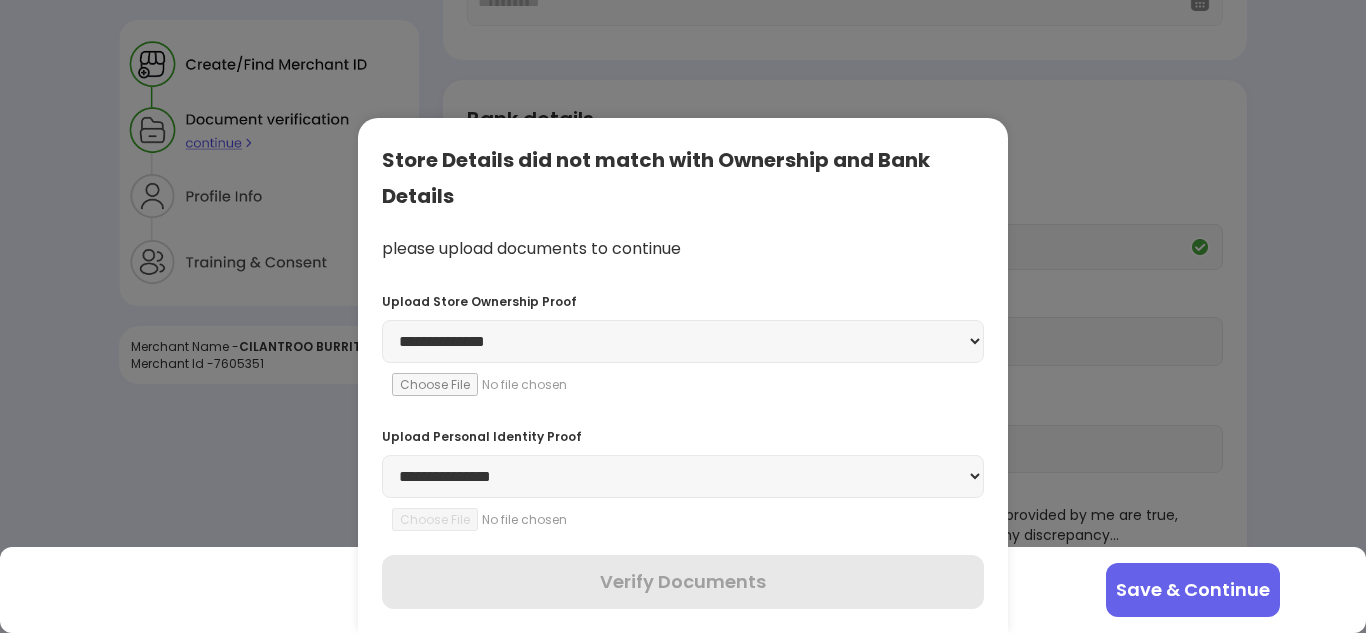 select on "********" 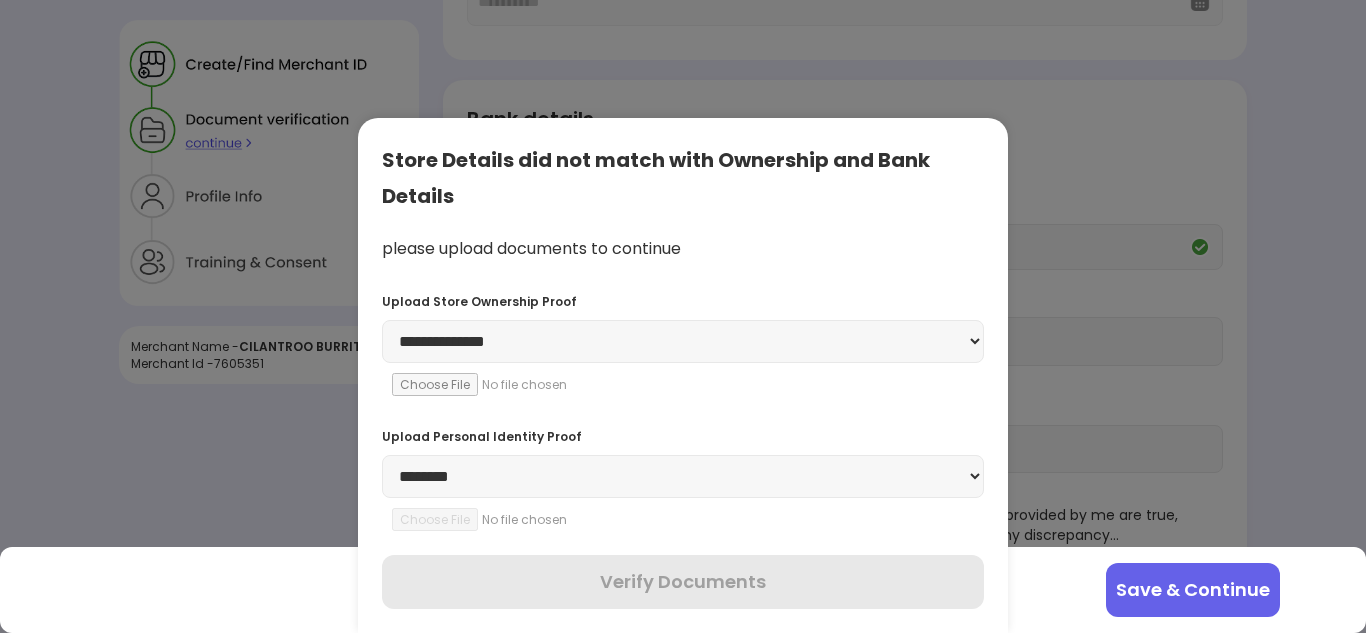 click on "**********" at bounding box center (683, 476) 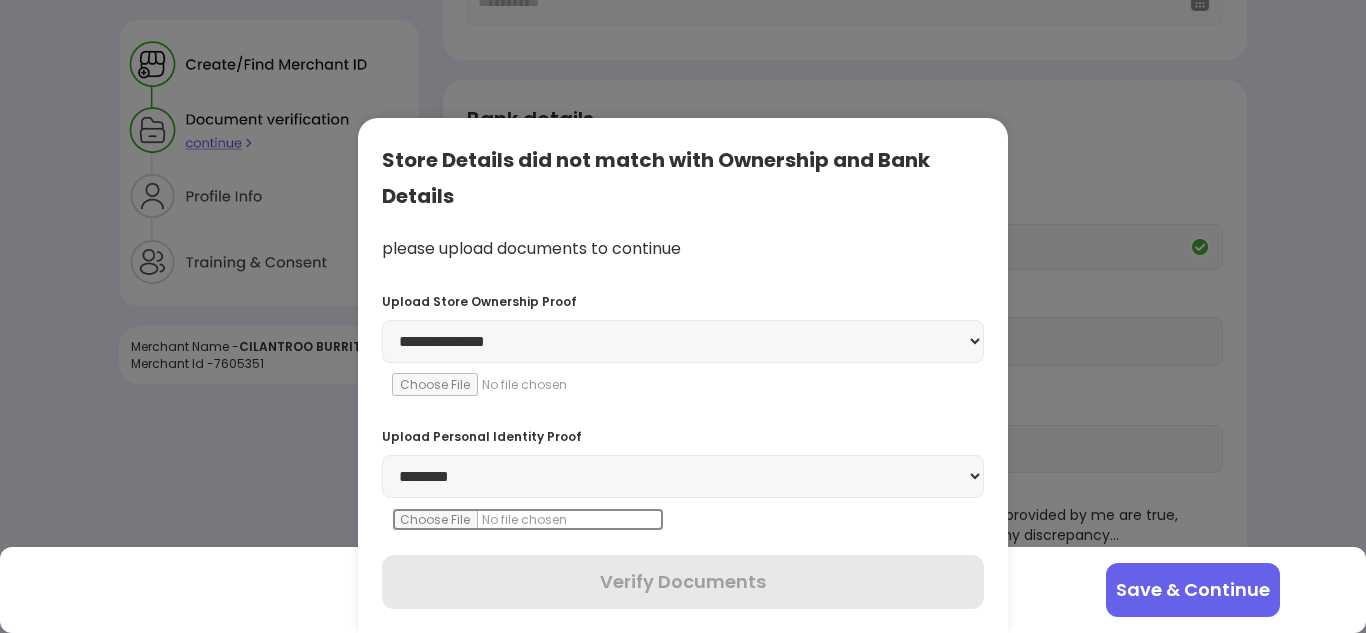 click at bounding box center (528, 519) 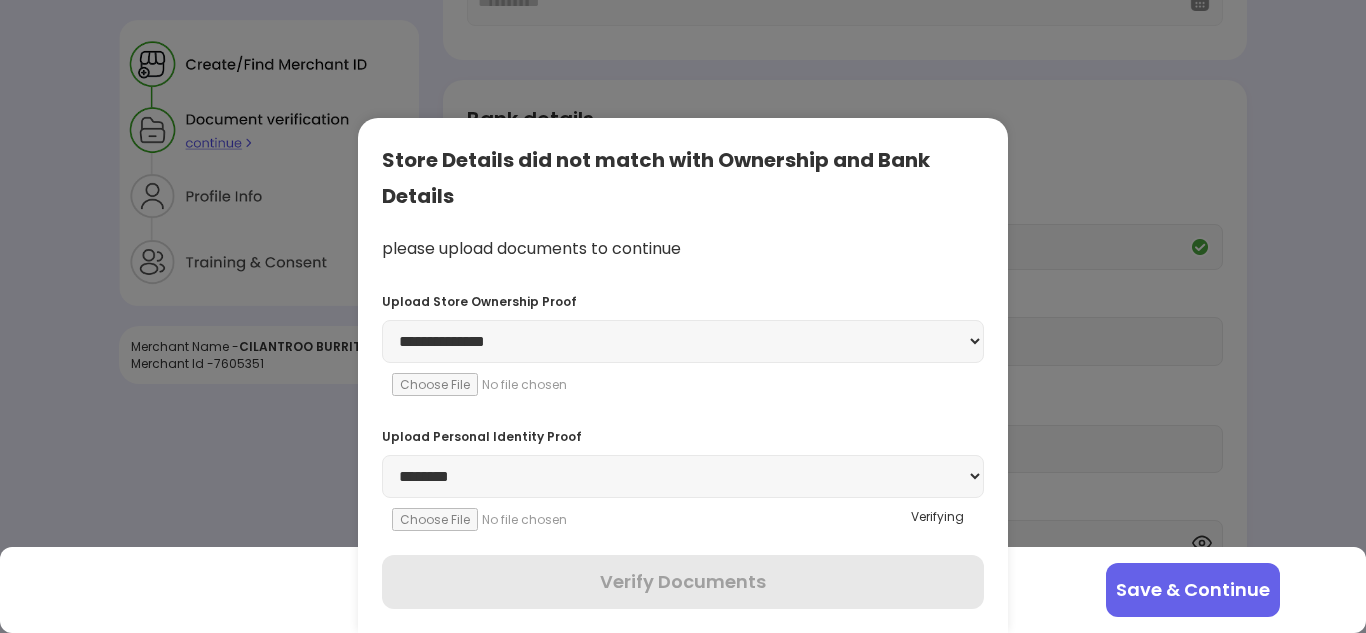 click on "**********" at bounding box center [683, 341] 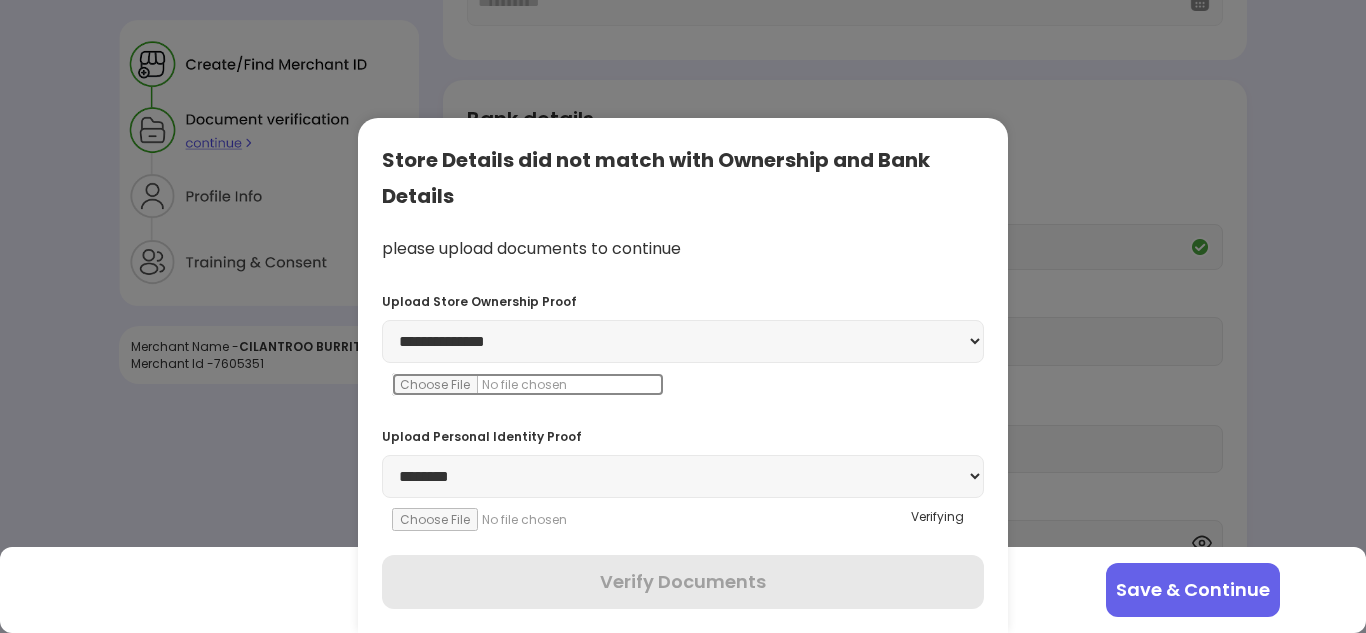 click at bounding box center (528, 384) 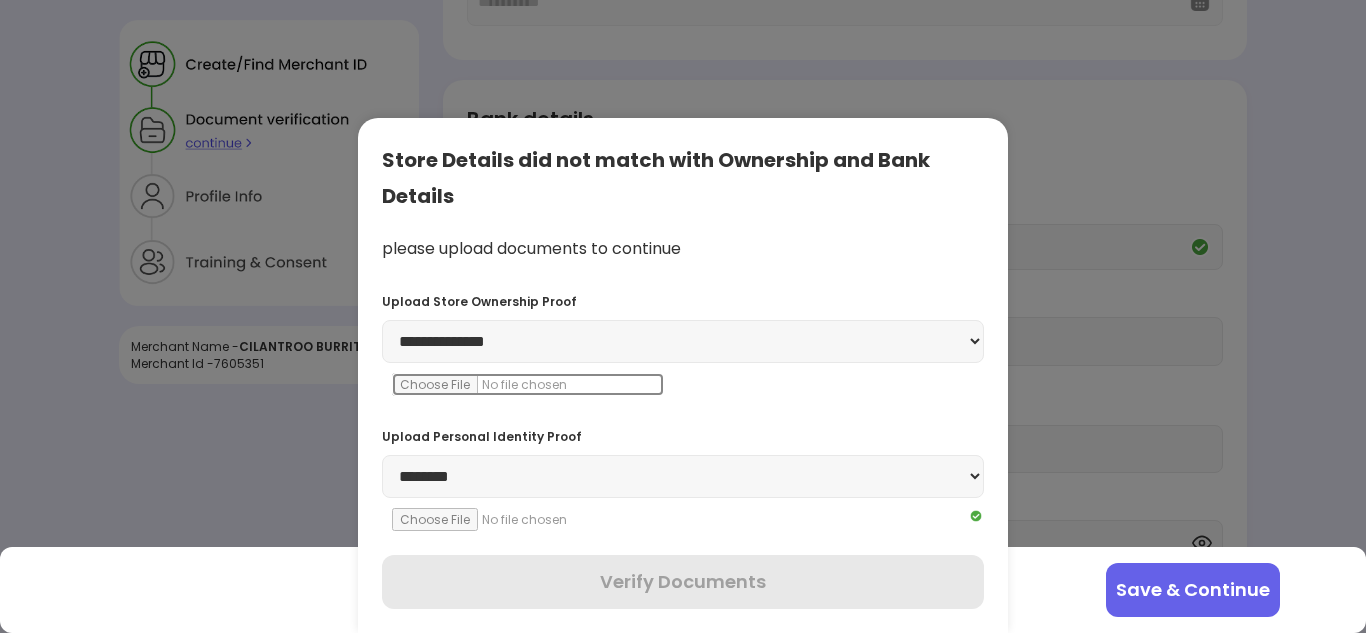 click at bounding box center (528, 384) 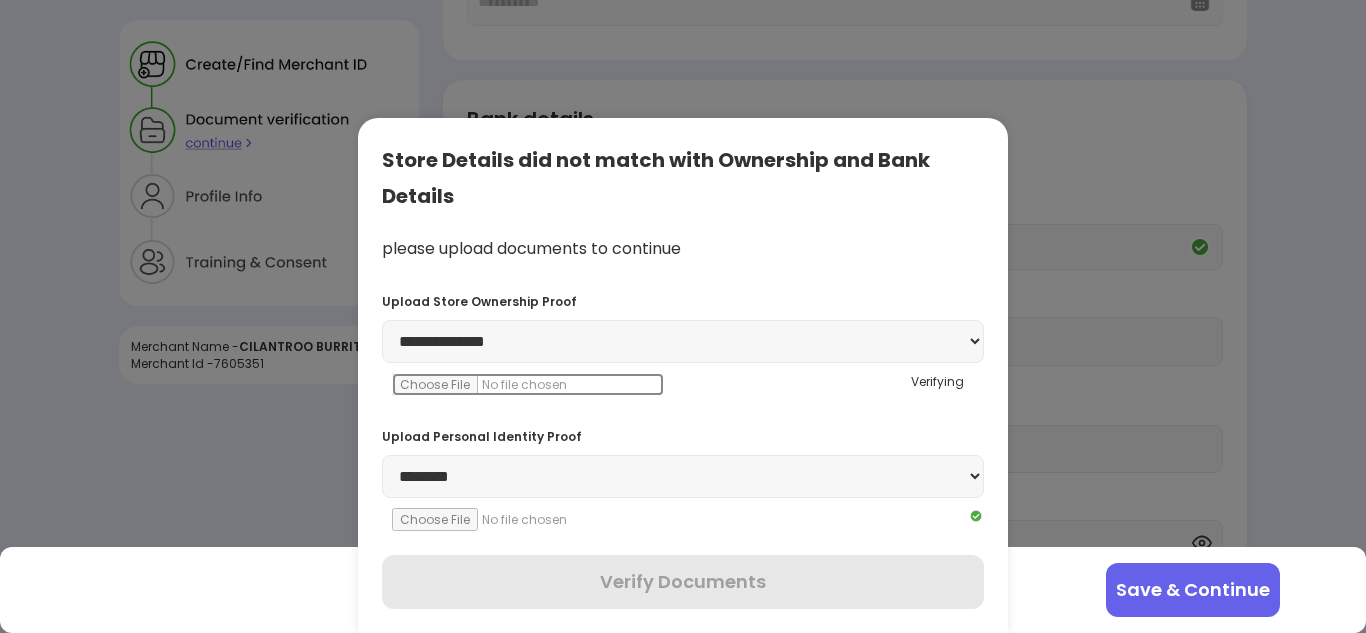 click at bounding box center [528, 384] 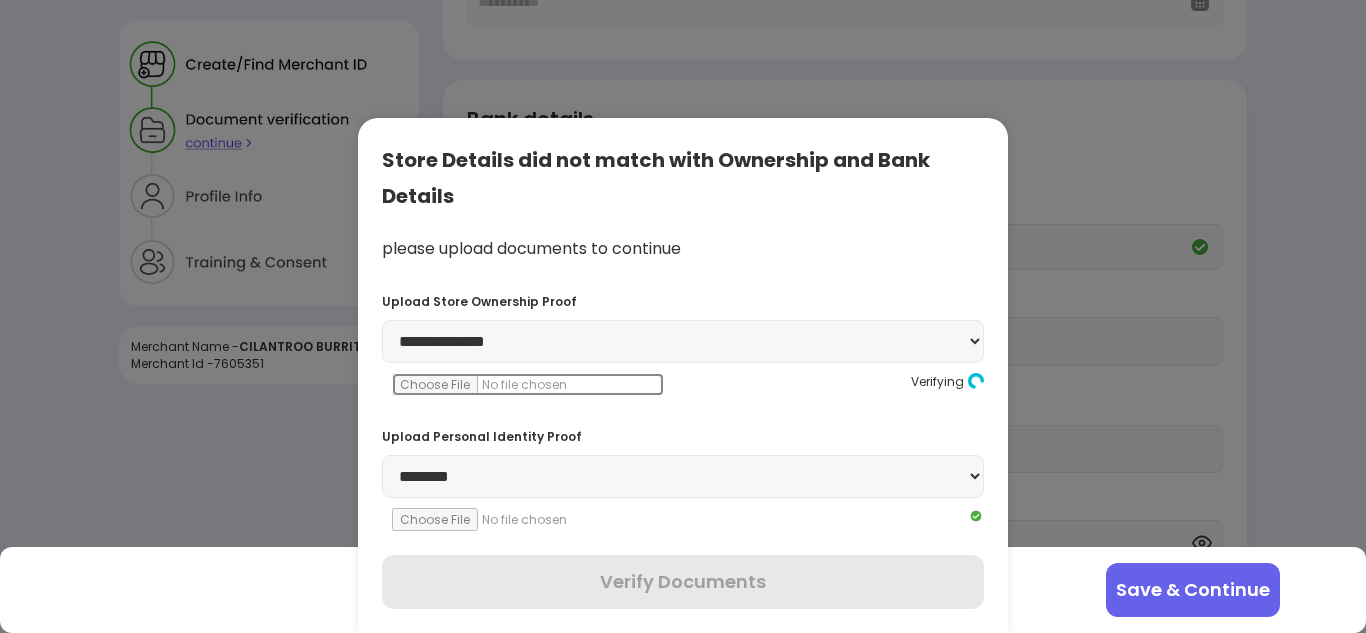 type on "**********" 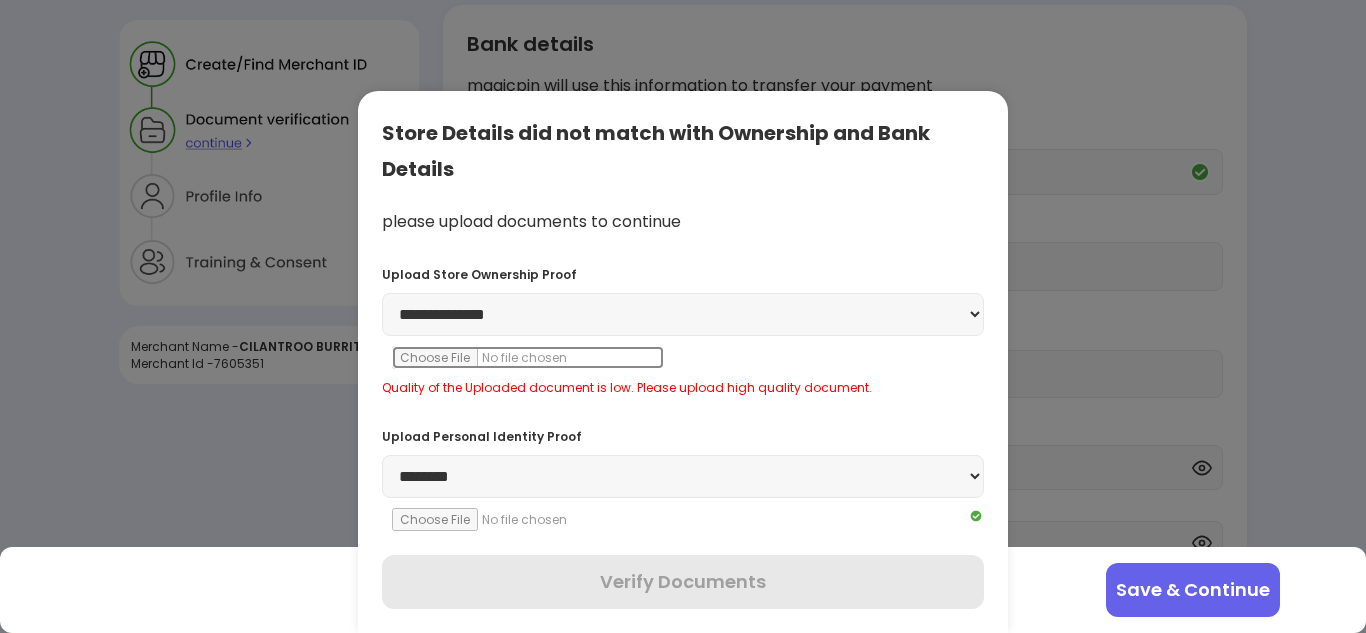 scroll, scrollTop: 489, scrollLeft: 0, axis: vertical 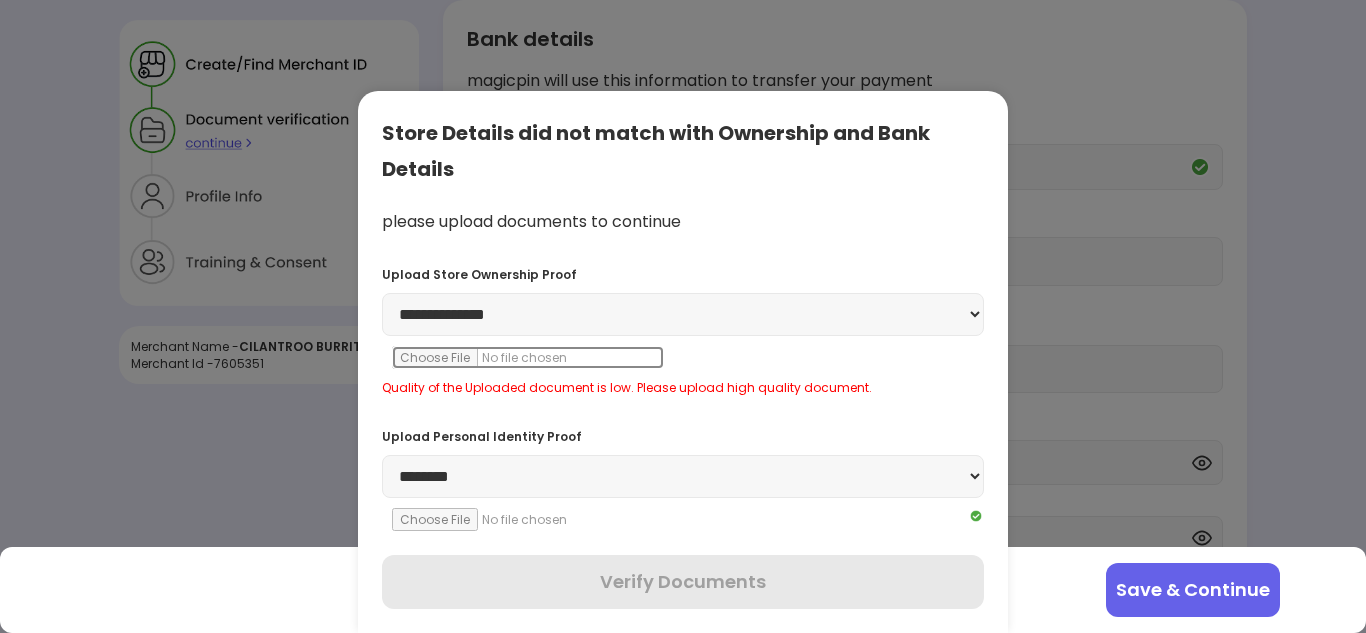 click at bounding box center [528, 357] 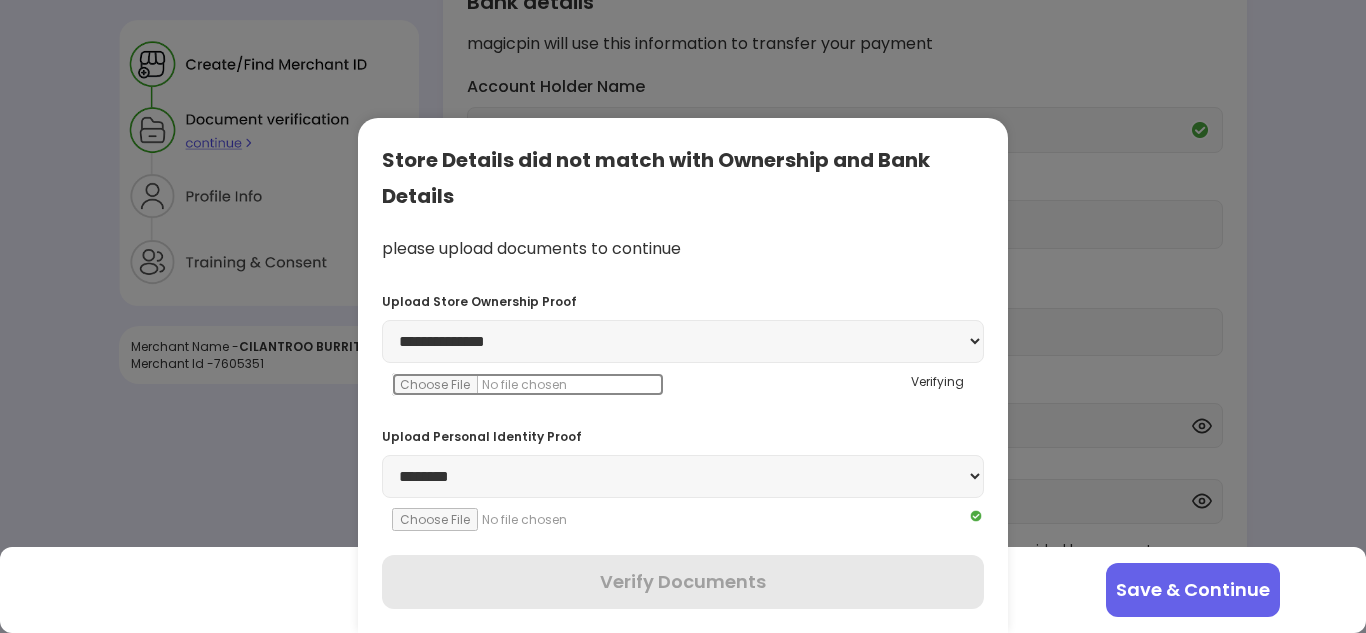 scroll, scrollTop: 561, scrollLeft: 0, axis: vertical 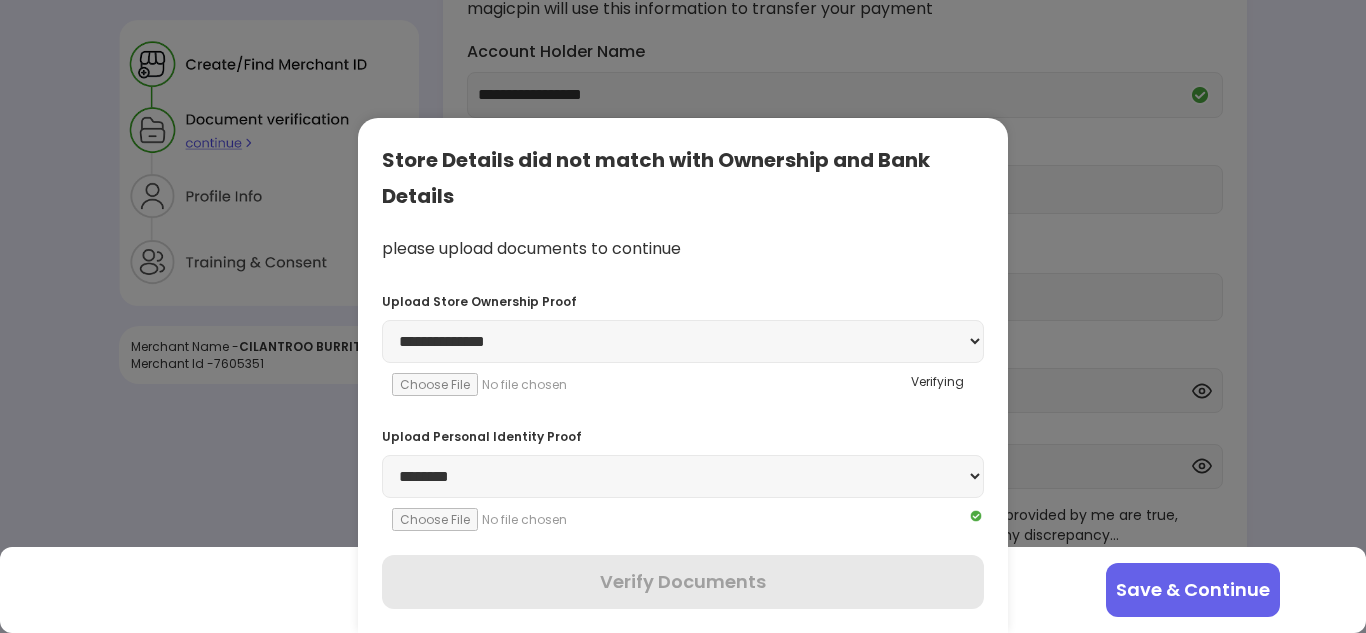 click on "**********" at bounding box center (683, 375) 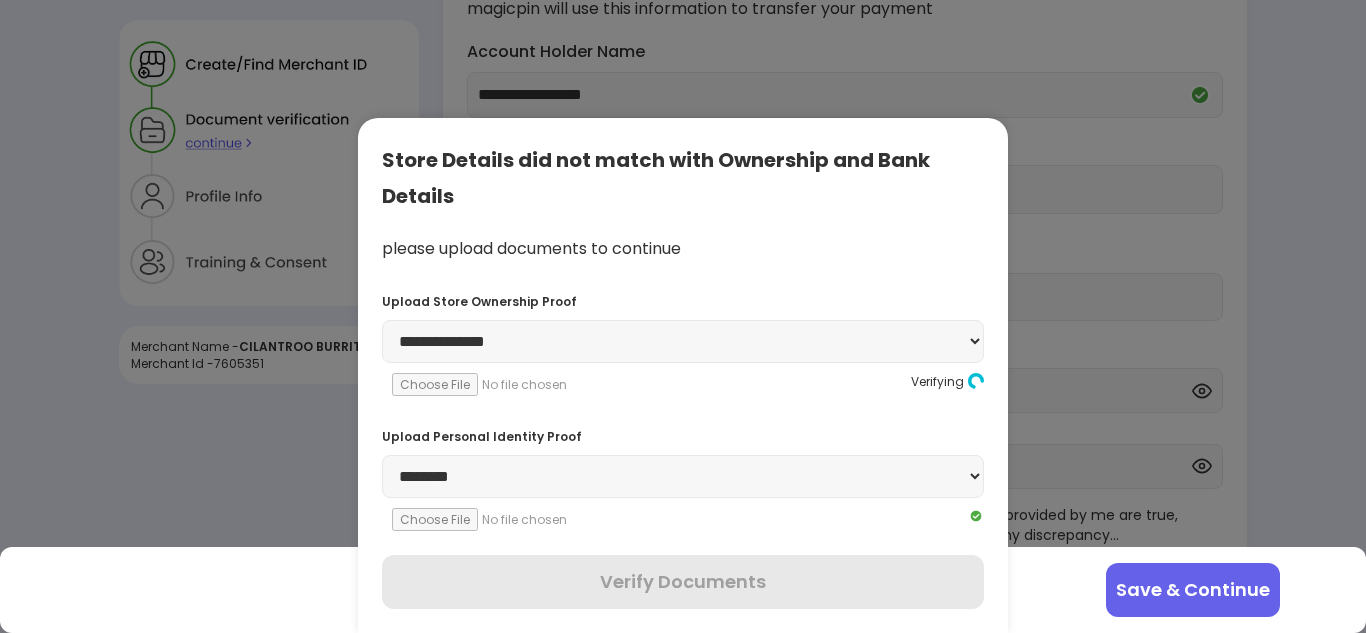 click on "**********" at bounding box center (683, 341) 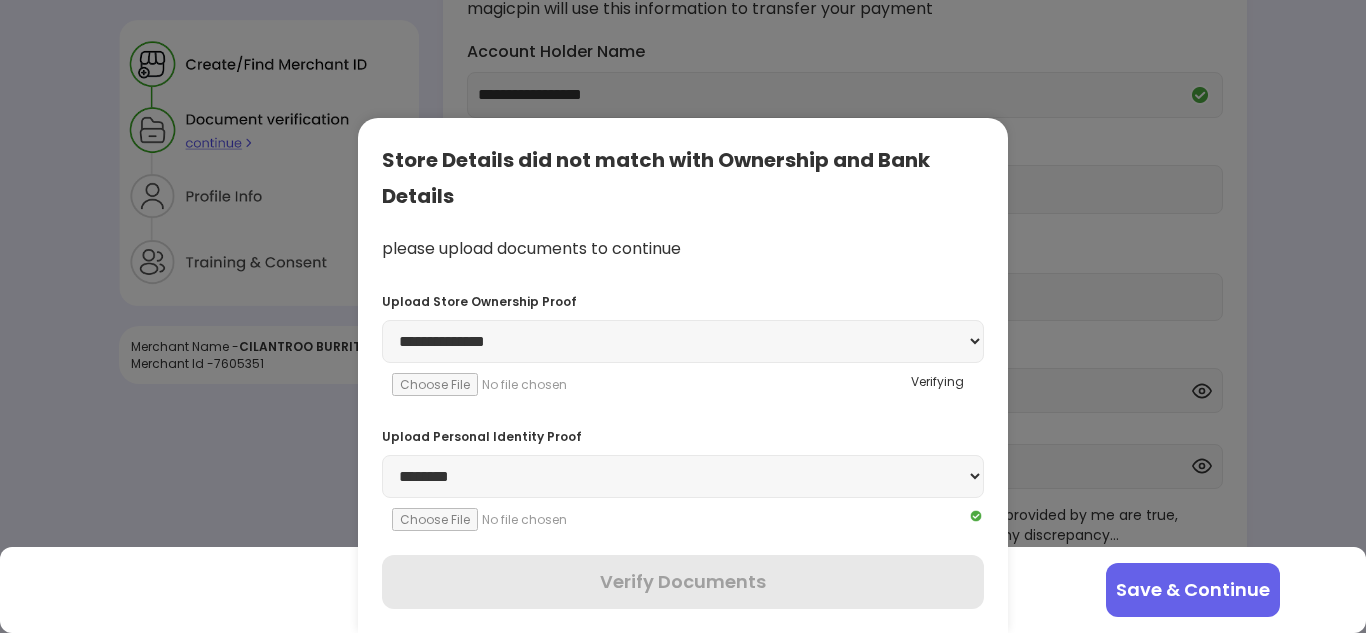 click at bounding box center [683, 519] 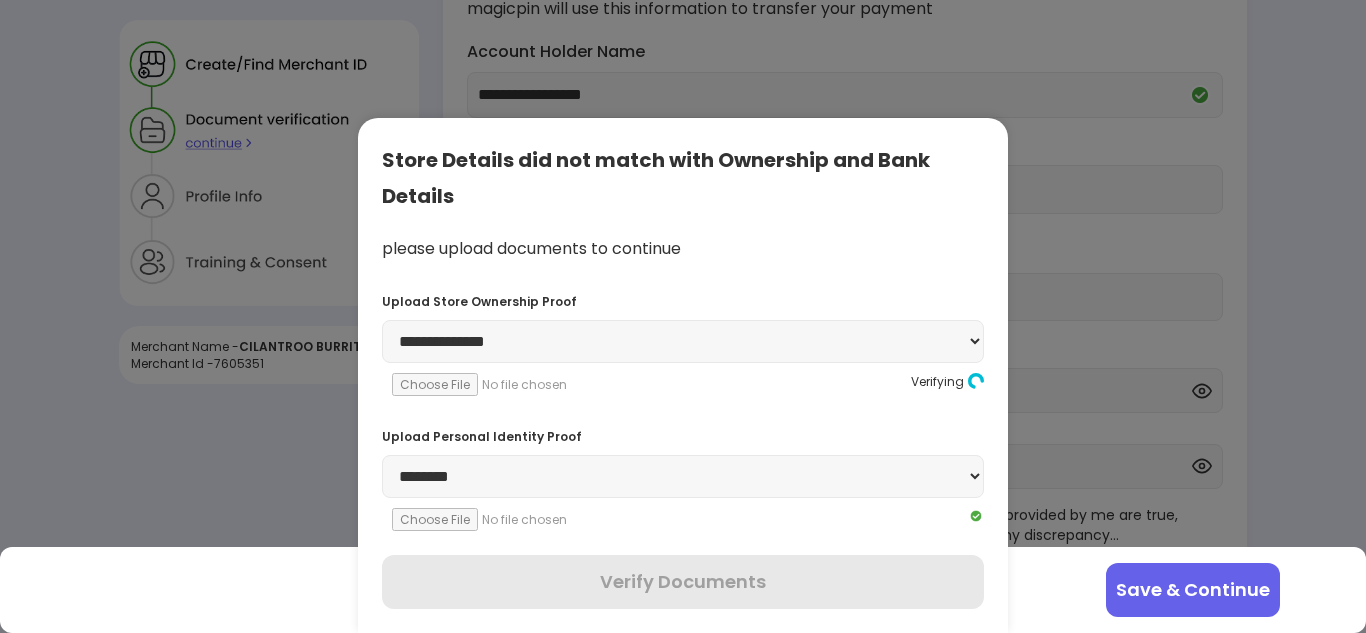 click on "Save & Continue" at bounding box center [1193, 590] 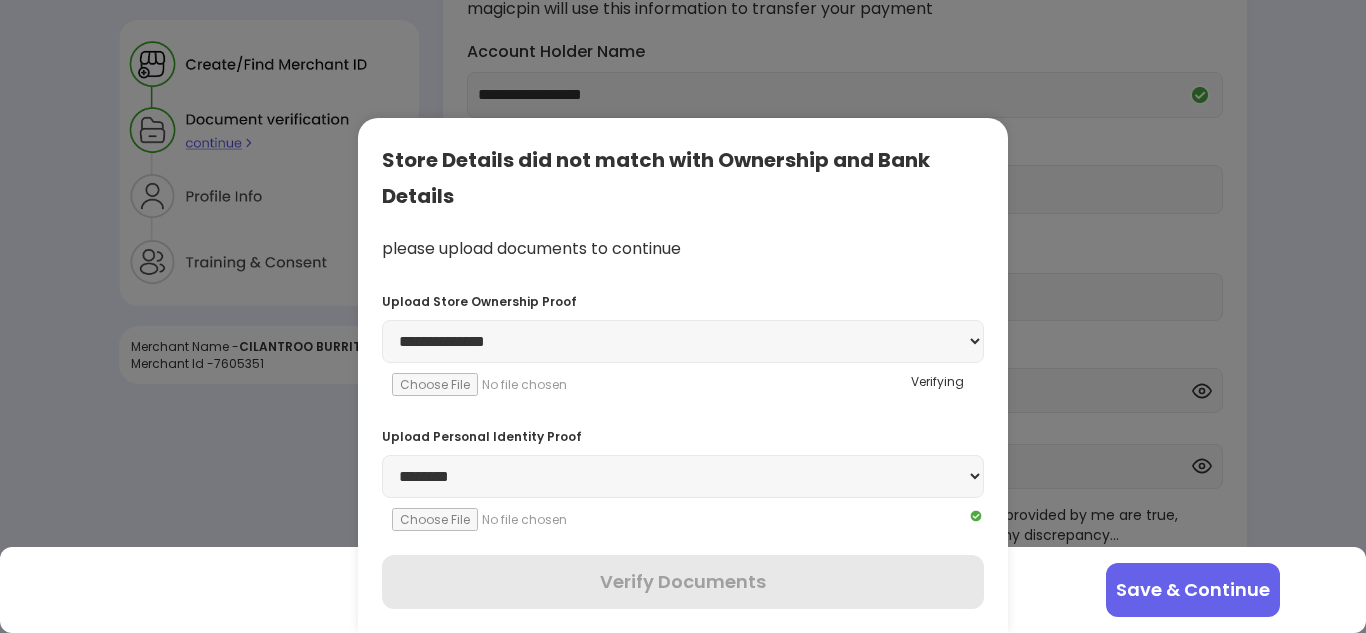 click on "Save & Continue" at bounding box center [1193, 590] 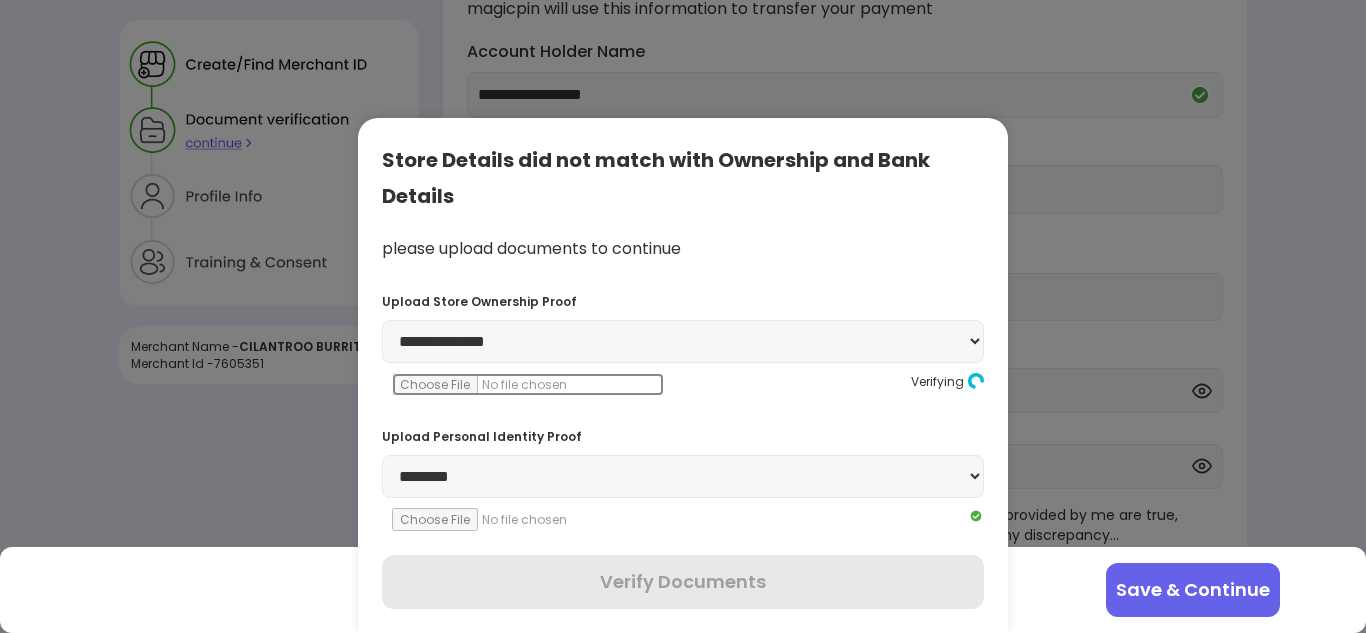 click at bounding box center [528, 384] 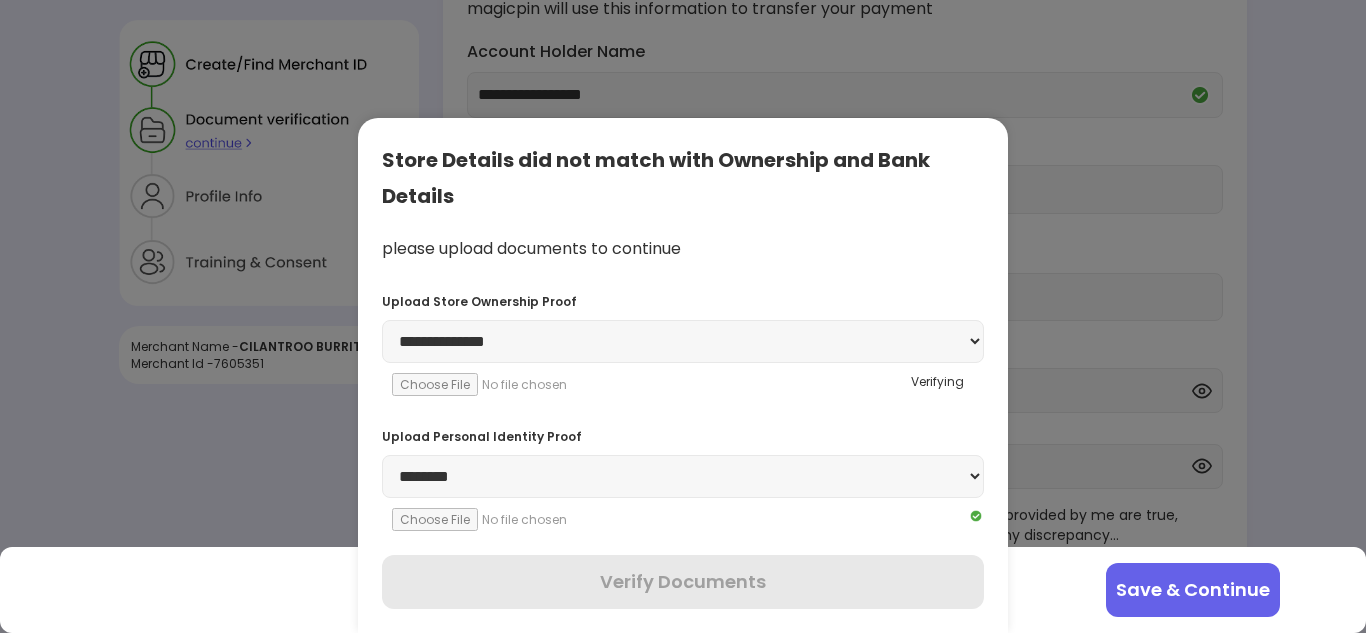 click on "Save & Continue" at bounding box center [1193, 590] 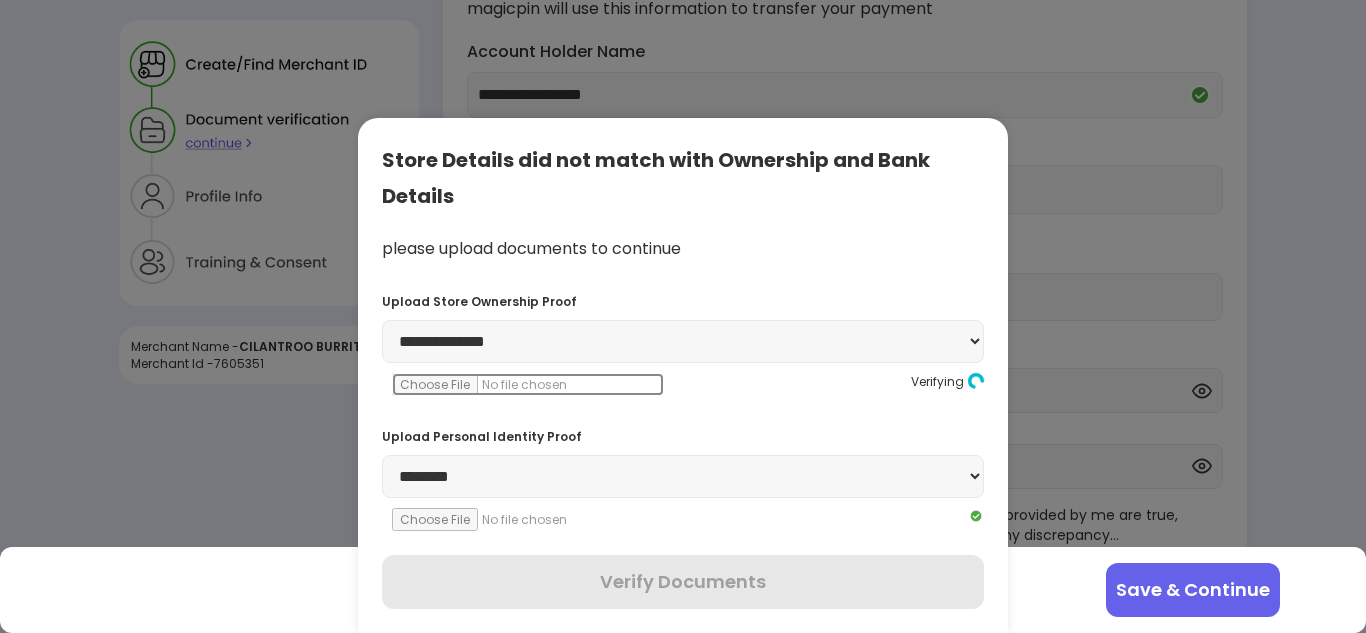 click at bounding box center (528, 384) 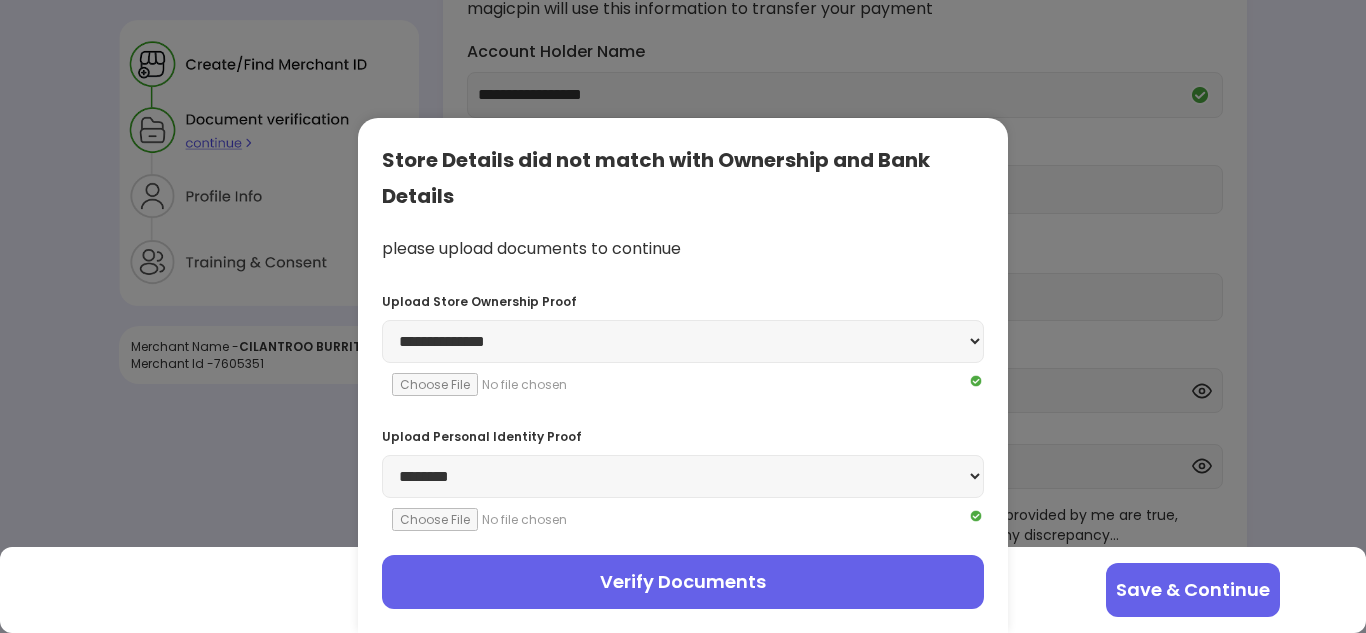 click on "Verify Documents" at bounding box center (683, 582) 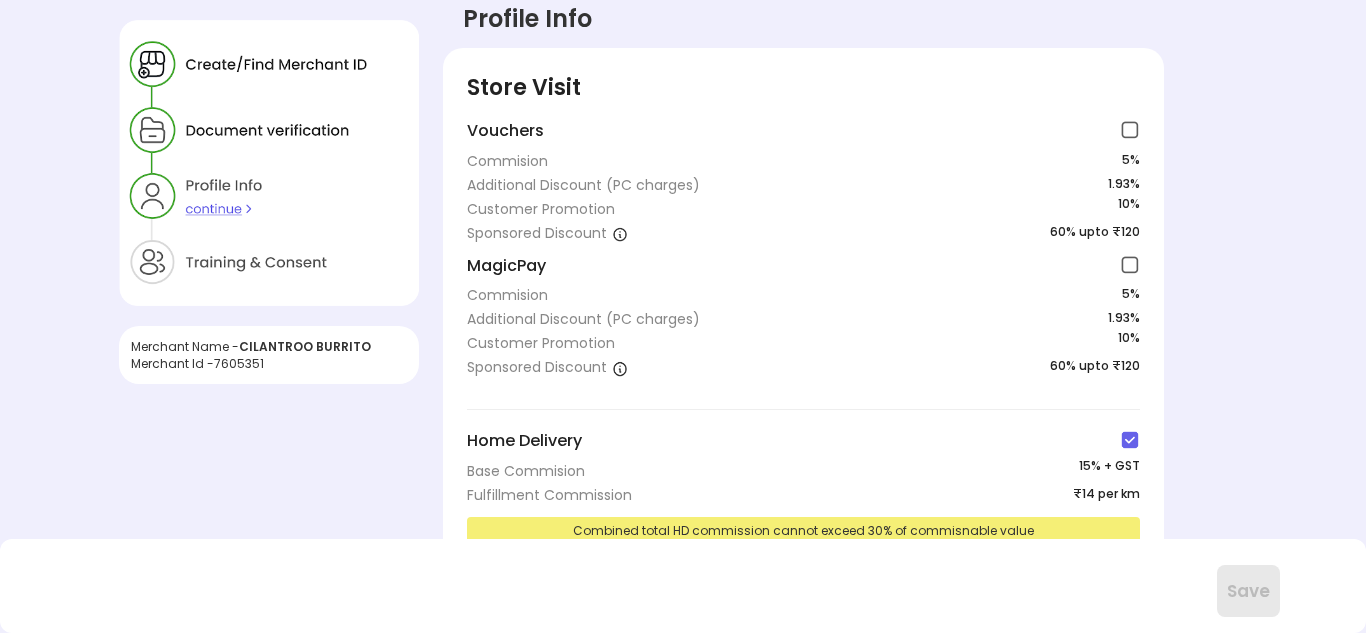 scroll, scrollTop: 0, scrollLeft: 0, axis: both 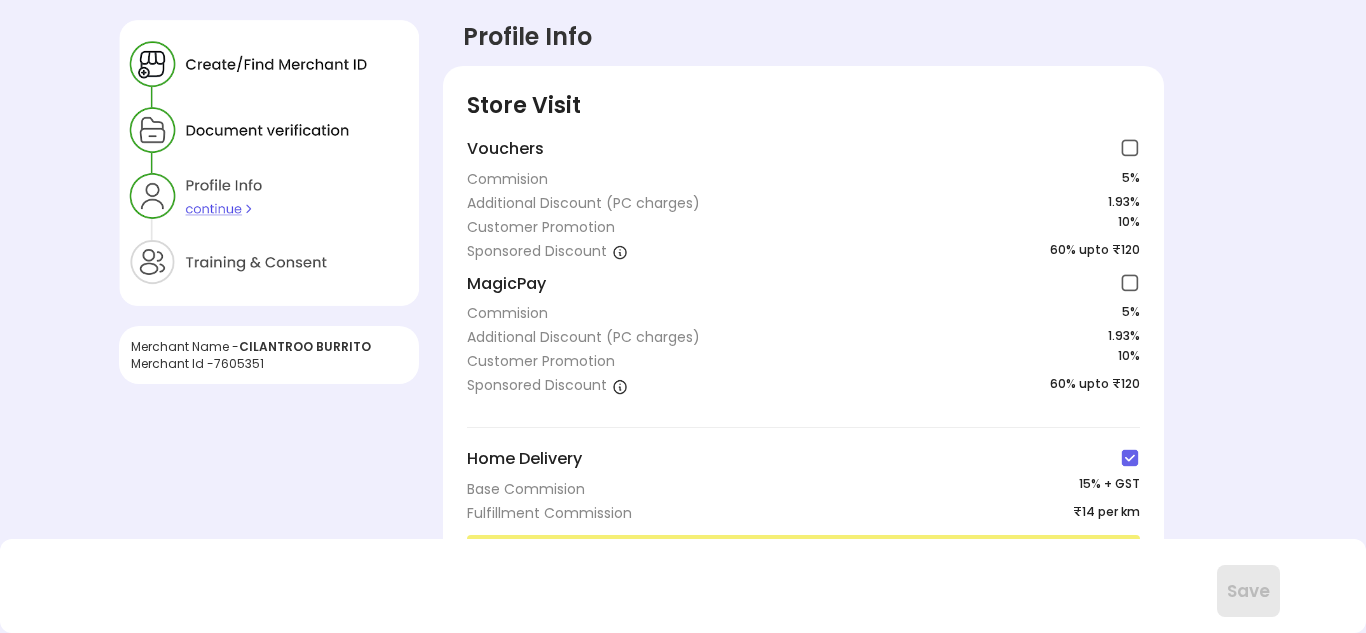 click at bounding box center (1130, 148) 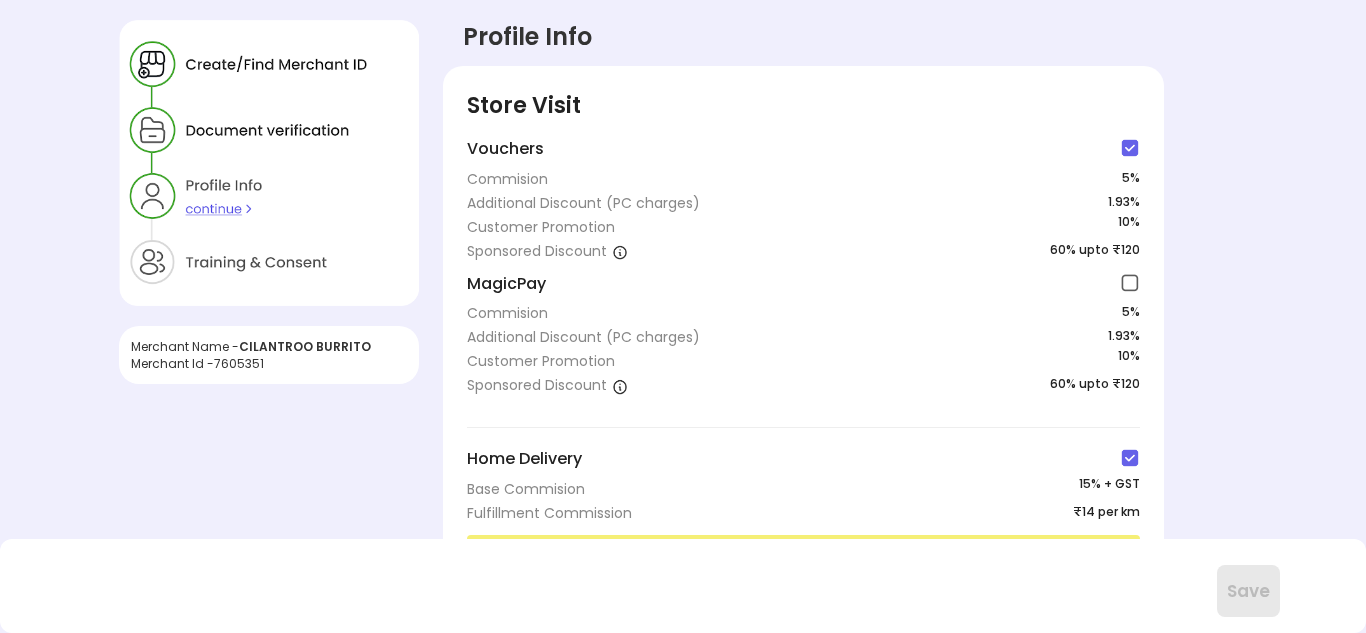click at bounding box center (1130, 283) 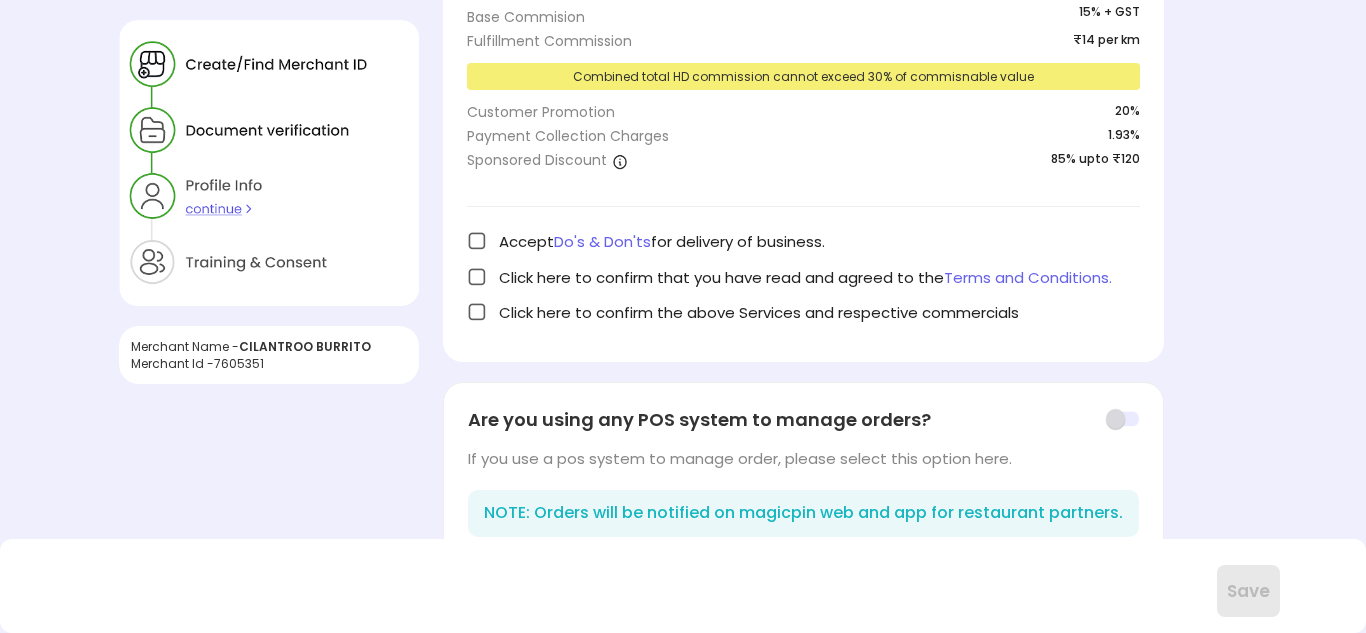 scroll, scrollTop: 511, scrollLeft: 0, axis: vertical 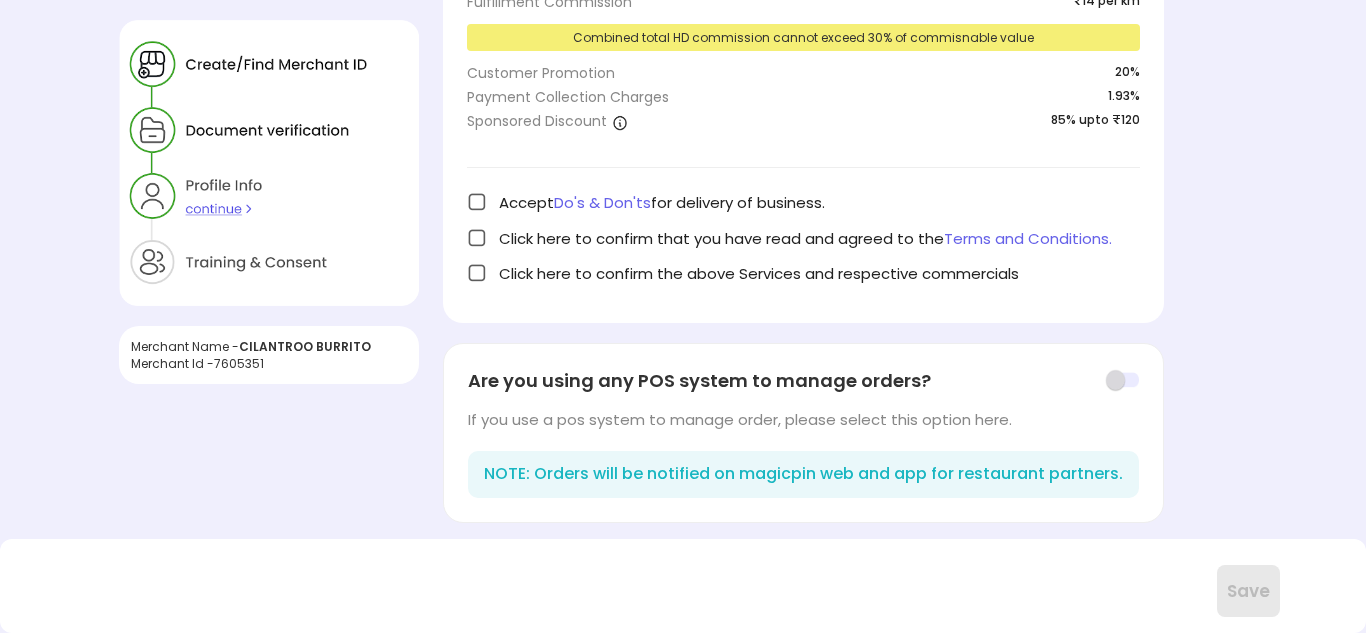 click at bounding box center (477, 202) 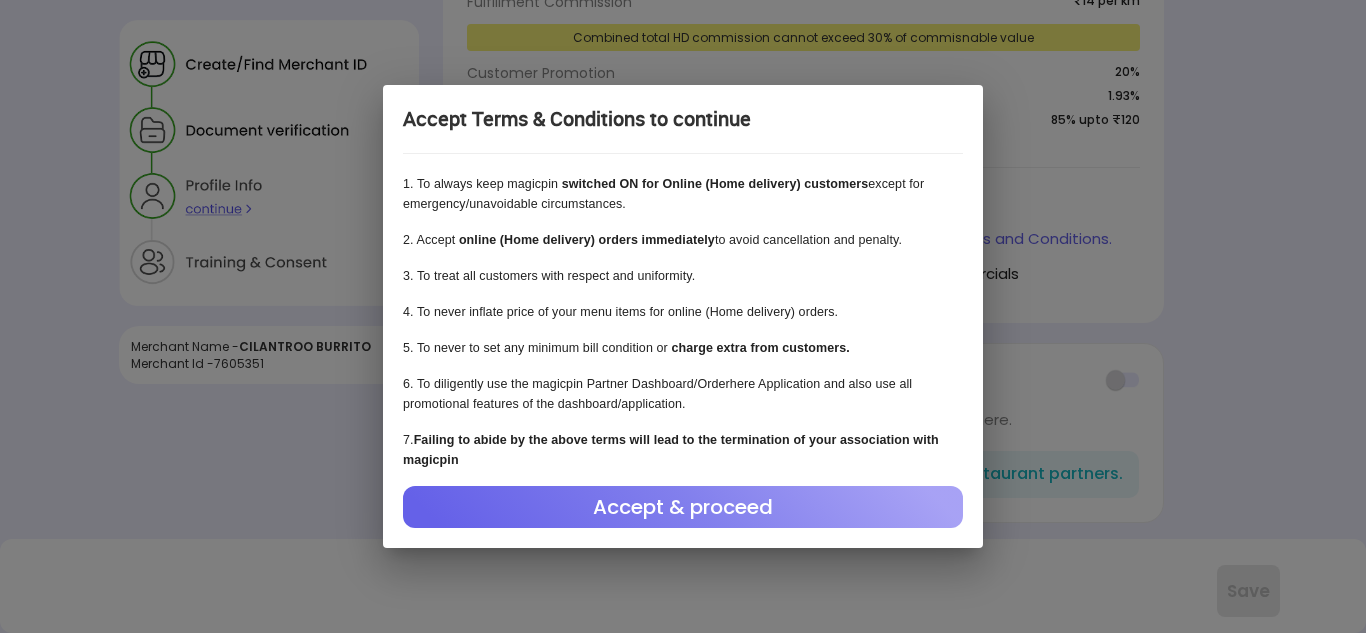 click on "online (Home delivery) orders immediately" at bounding box center (587, 240) 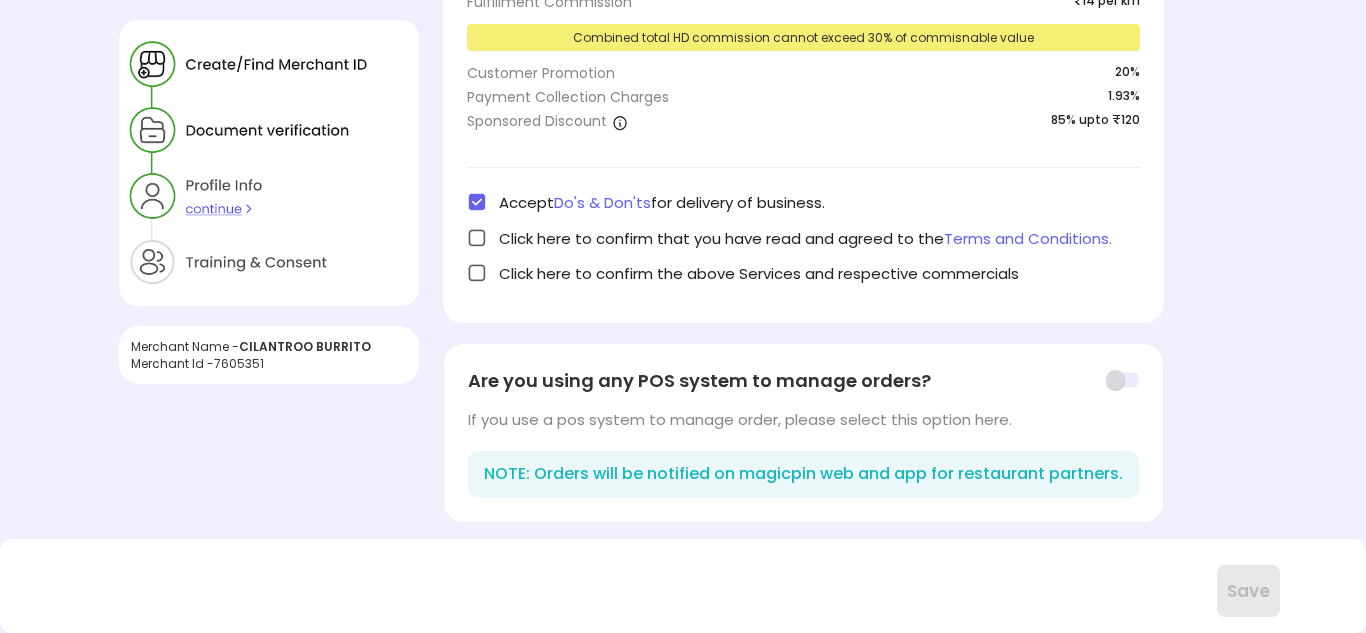 click at bounding box center [477, 238] 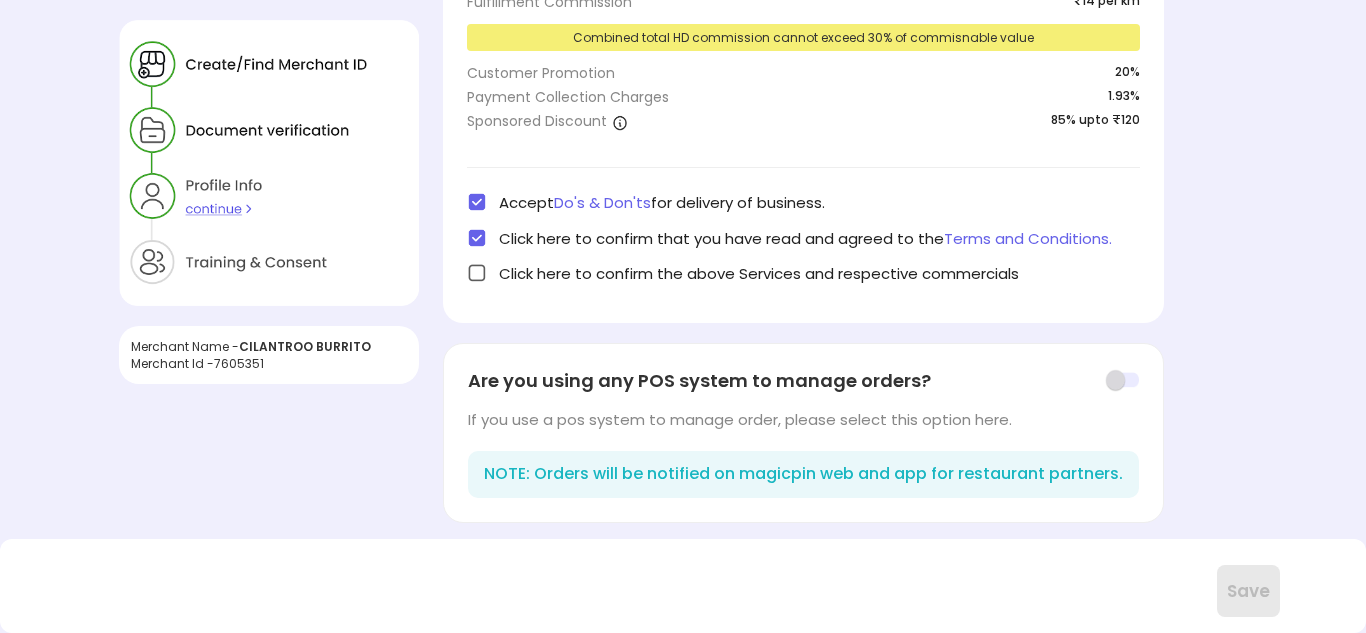 click at bounding box center (477, 273) 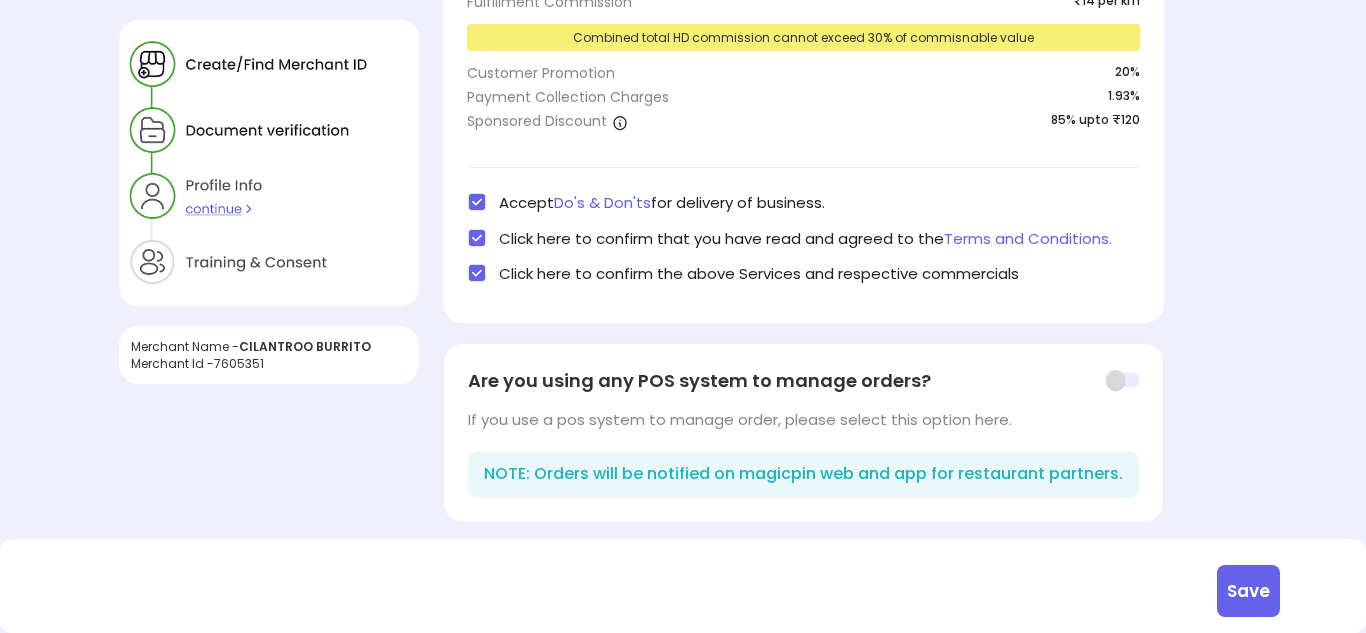 click at bounding box center (1122, 380) 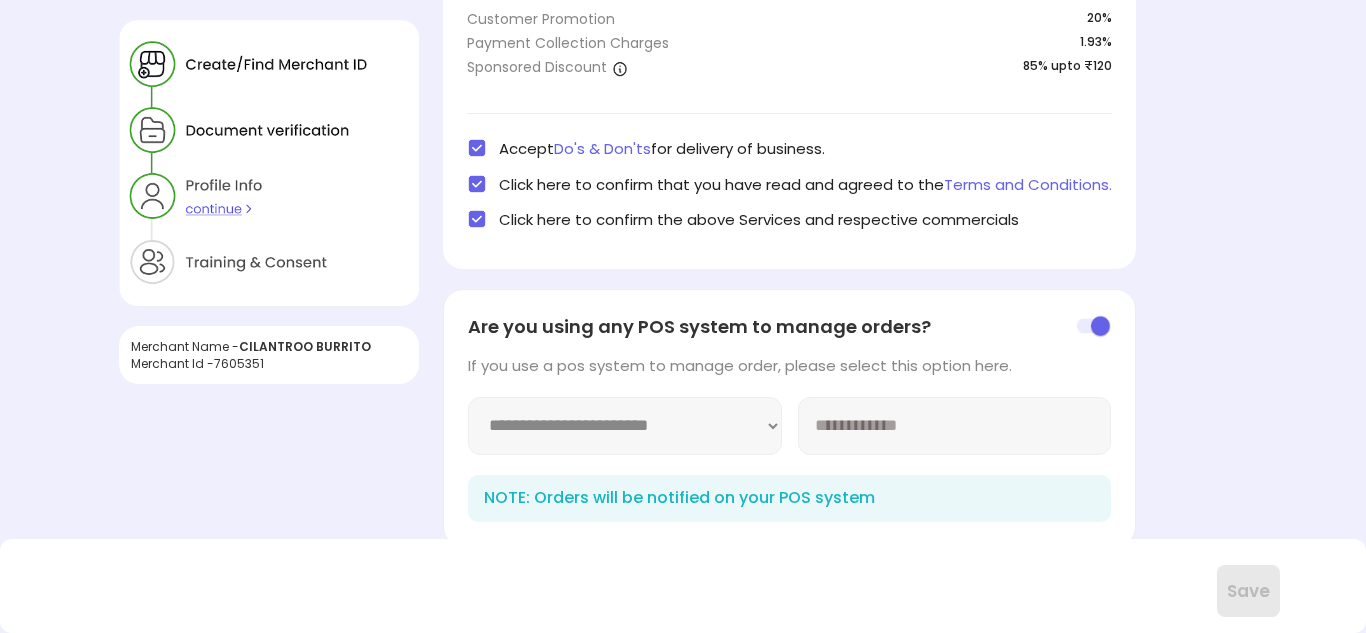 scroll, scrollTop: 591, scrollLeft: 0, axis: vertical 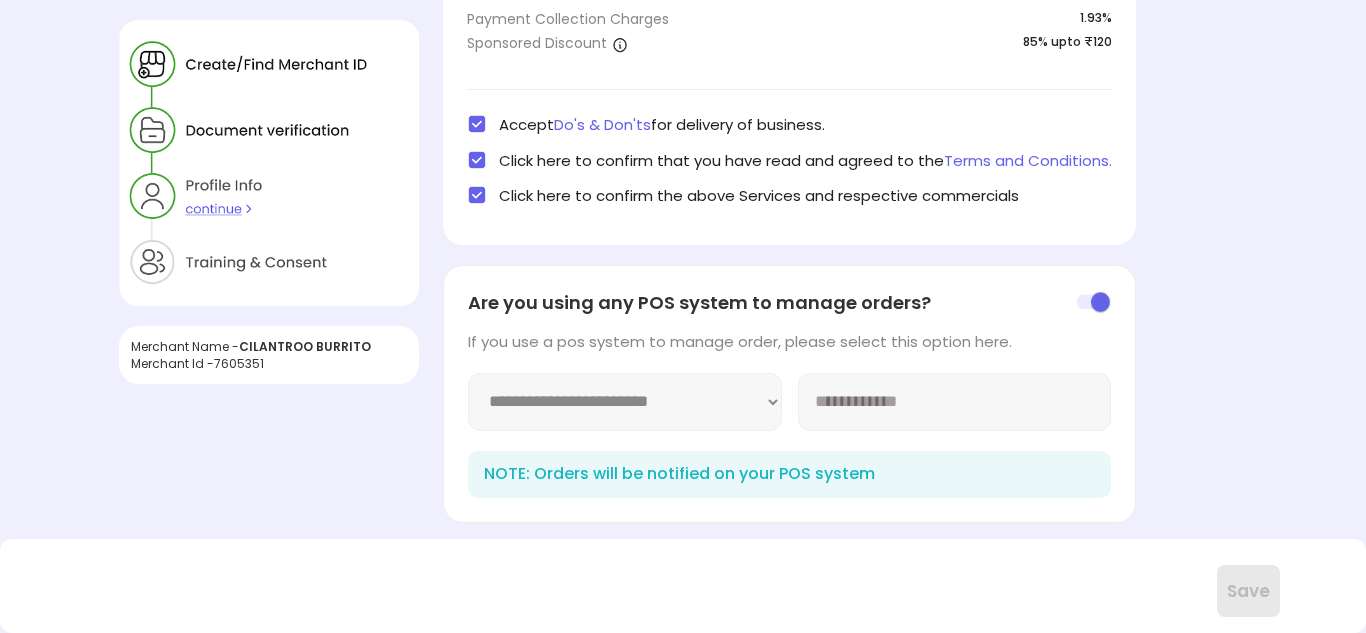 click on "**********" at bounding box center [625, 402] 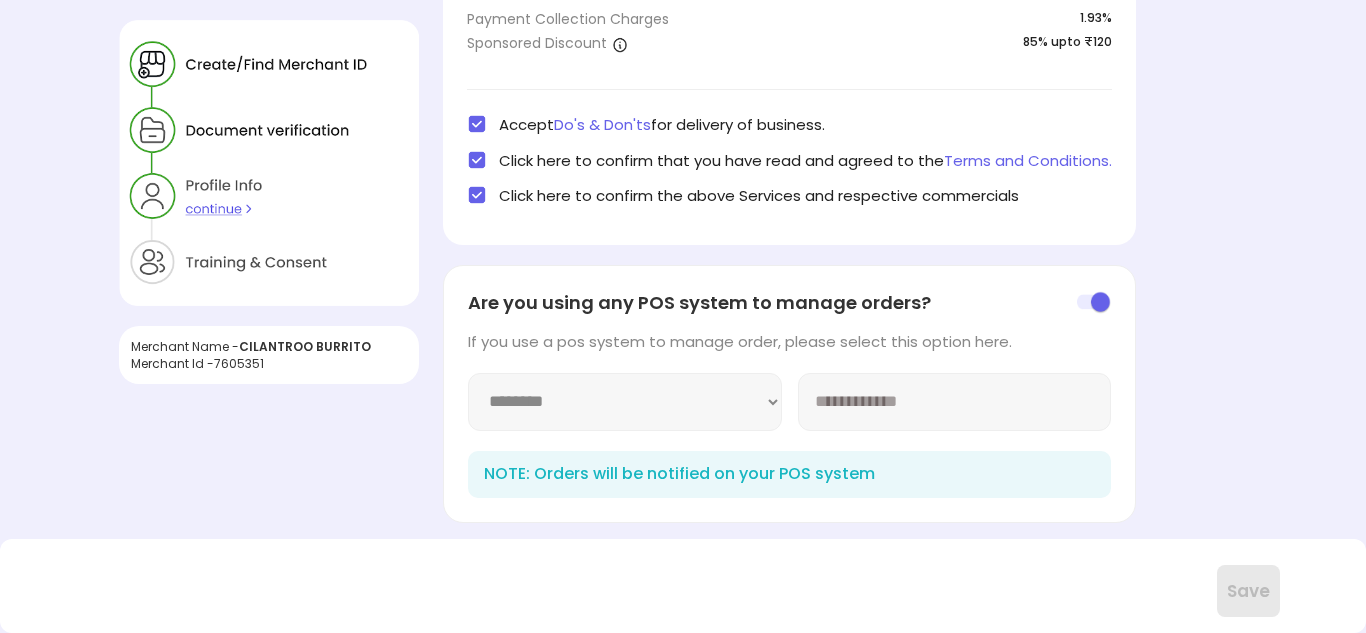 click on "**********" at bounding box center [625, 402] 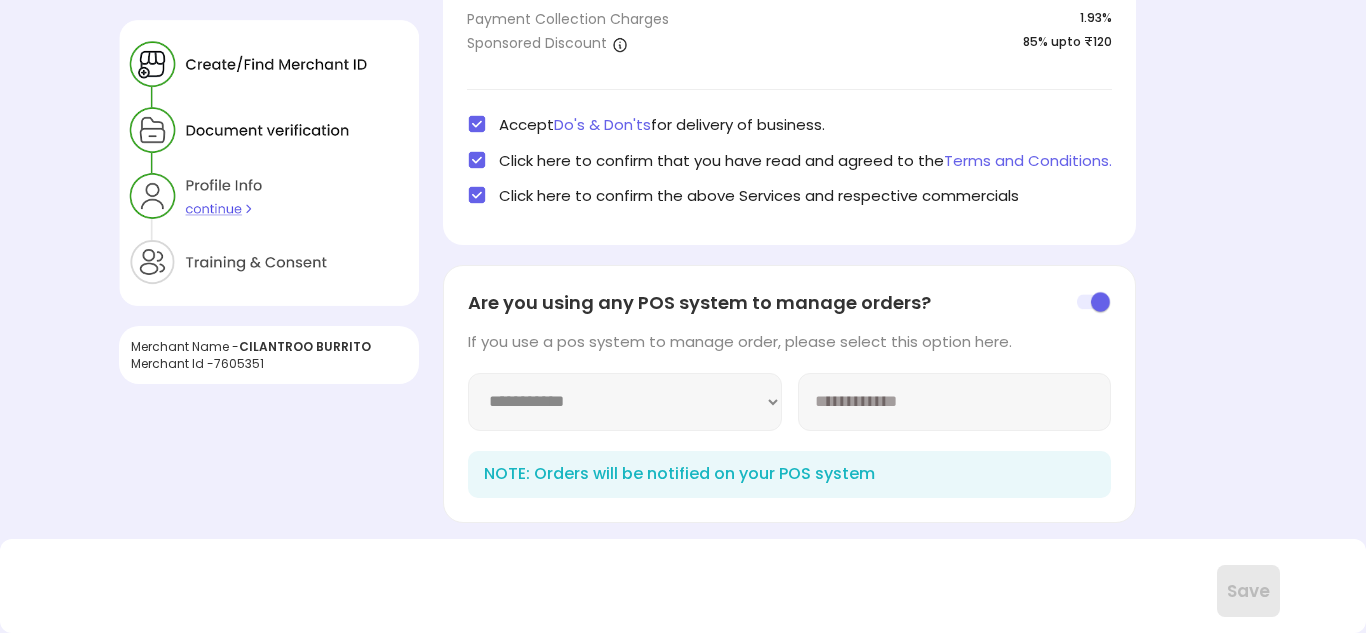 select on "********" 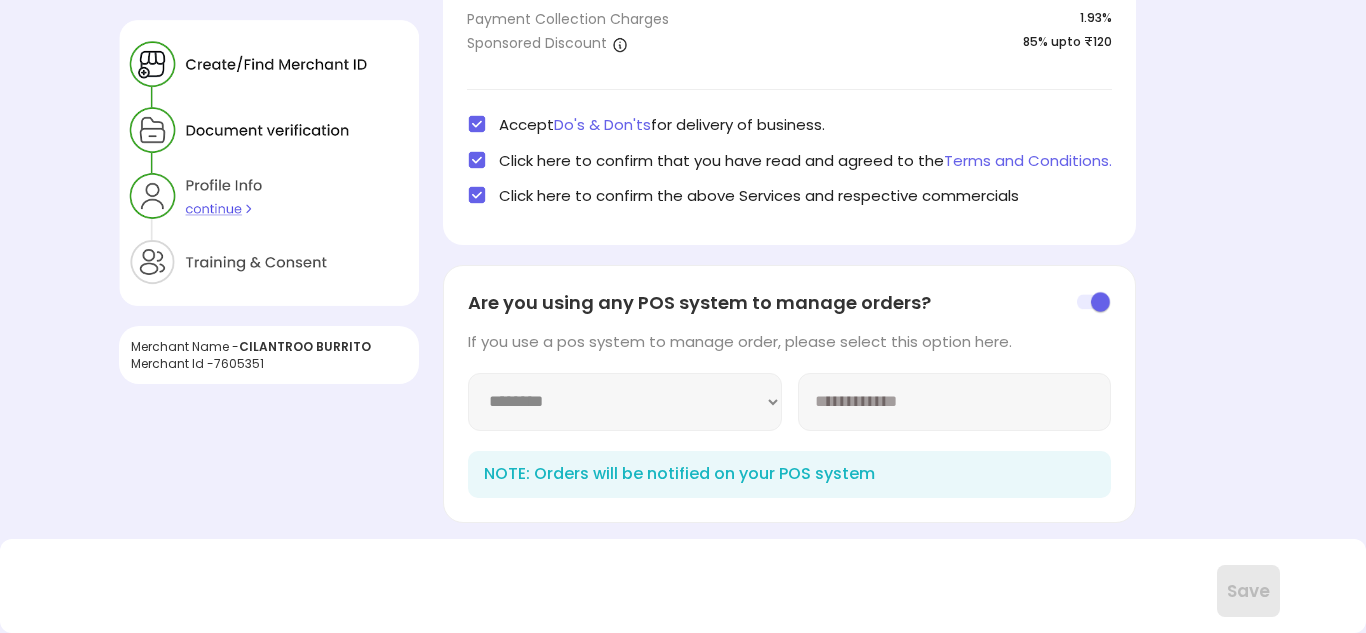click at bounding box center (955, 402) 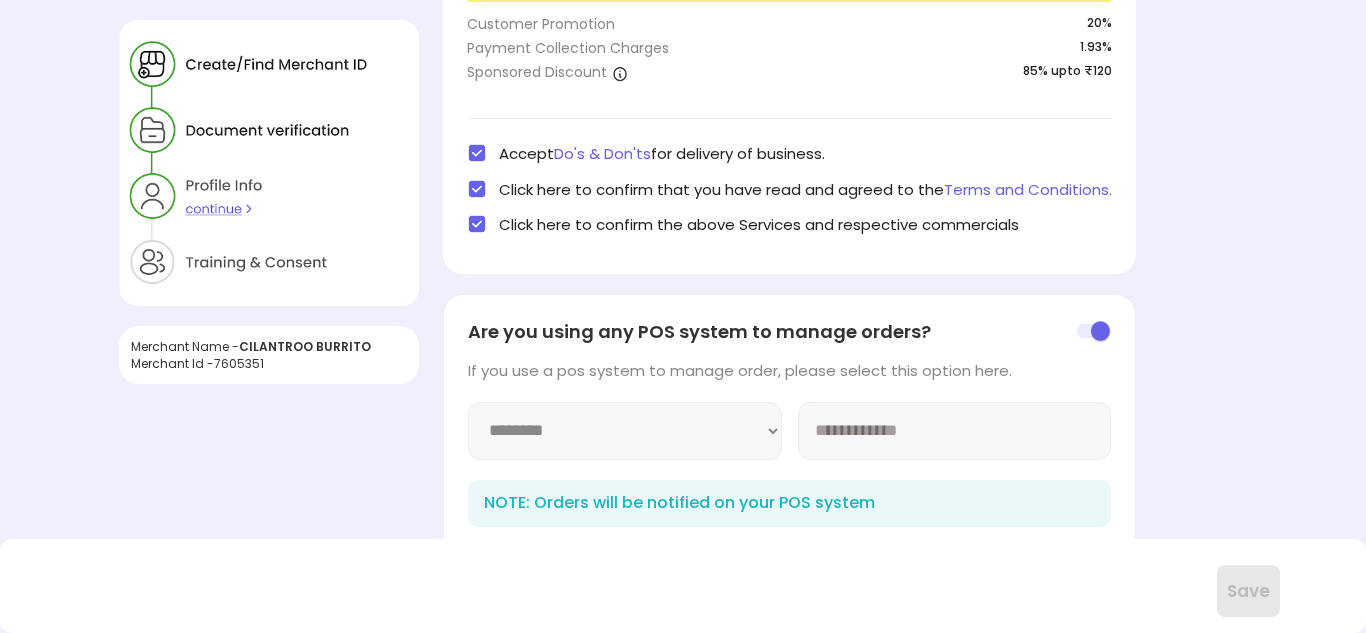 scroll, scrollTop: 591, scrollLeft: 0, axis: vertical 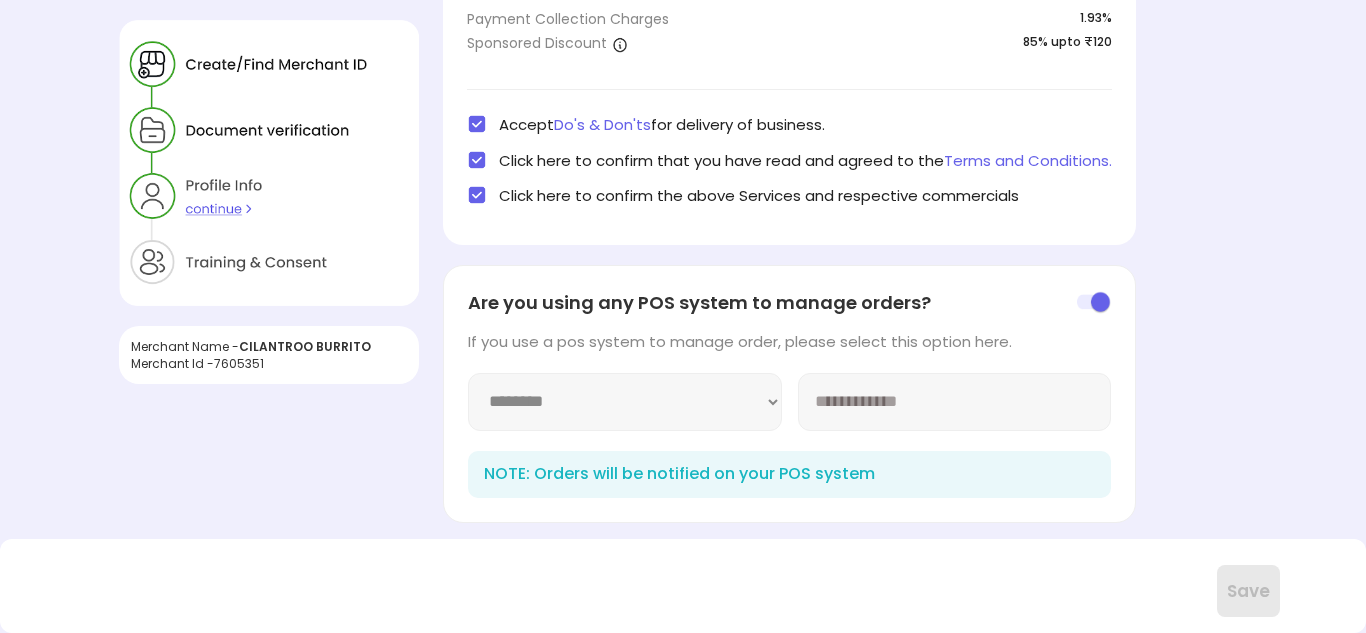 click at bounding box center [955, 402] 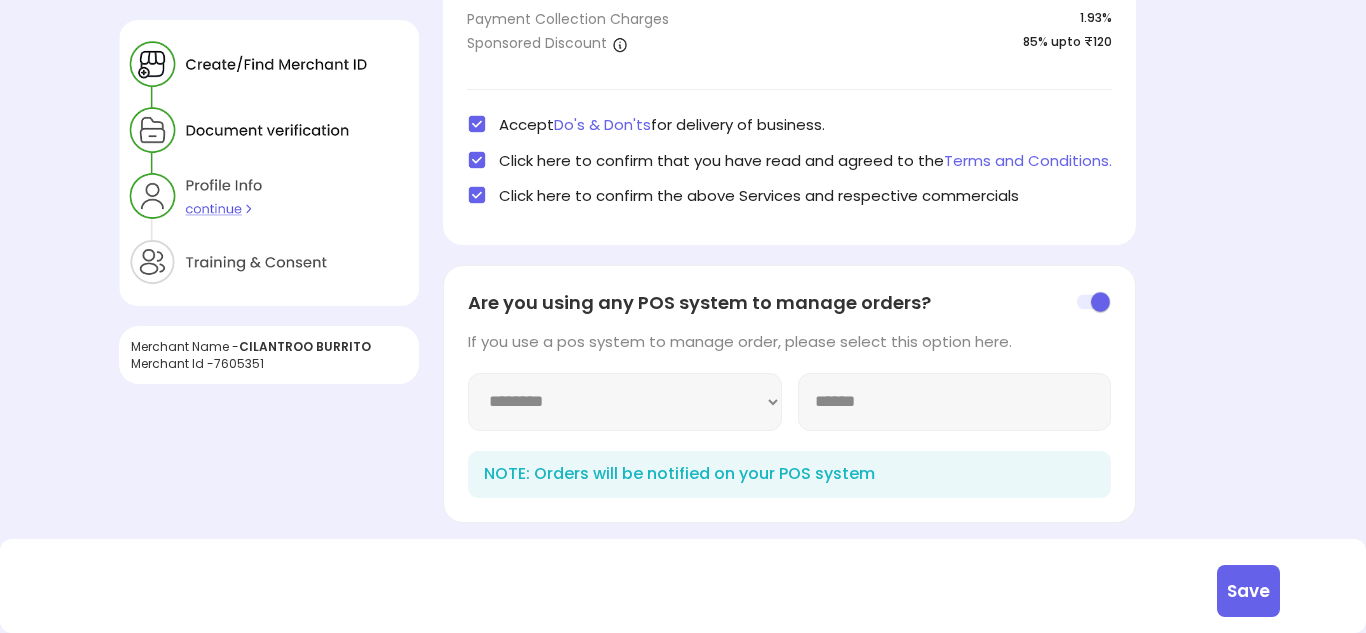 type on "******" 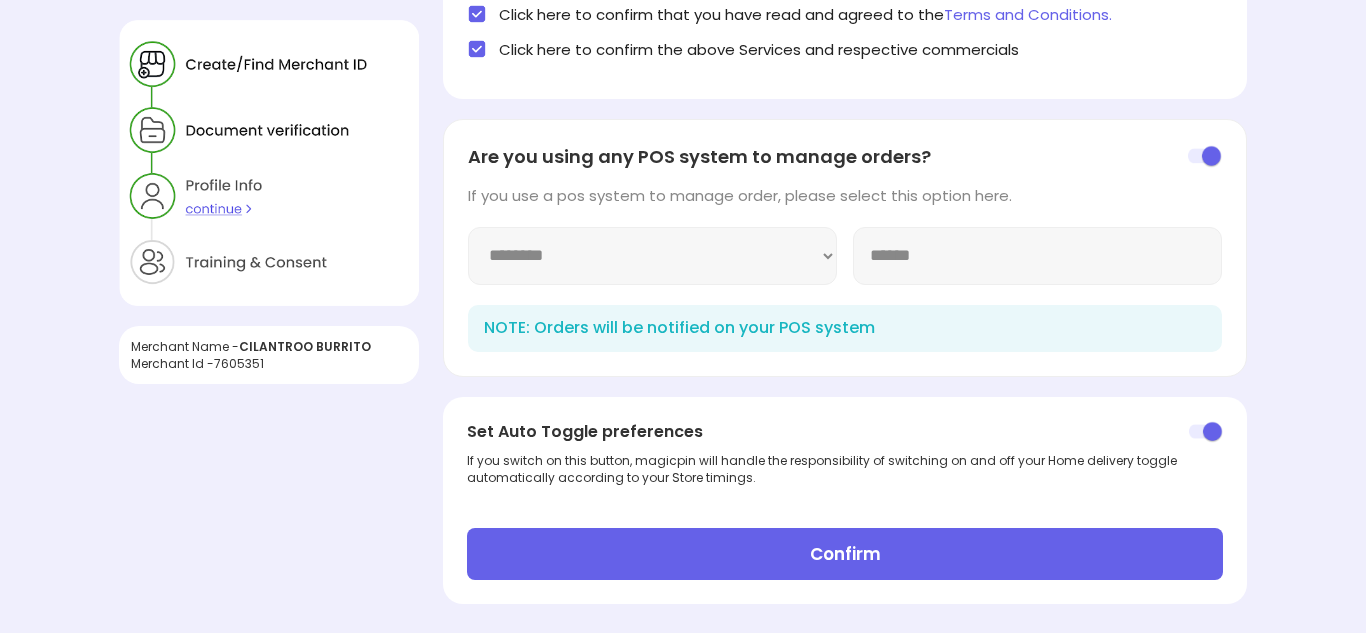 scroll, scrollTop: 748, scrollLeft: 0, axis: vertical 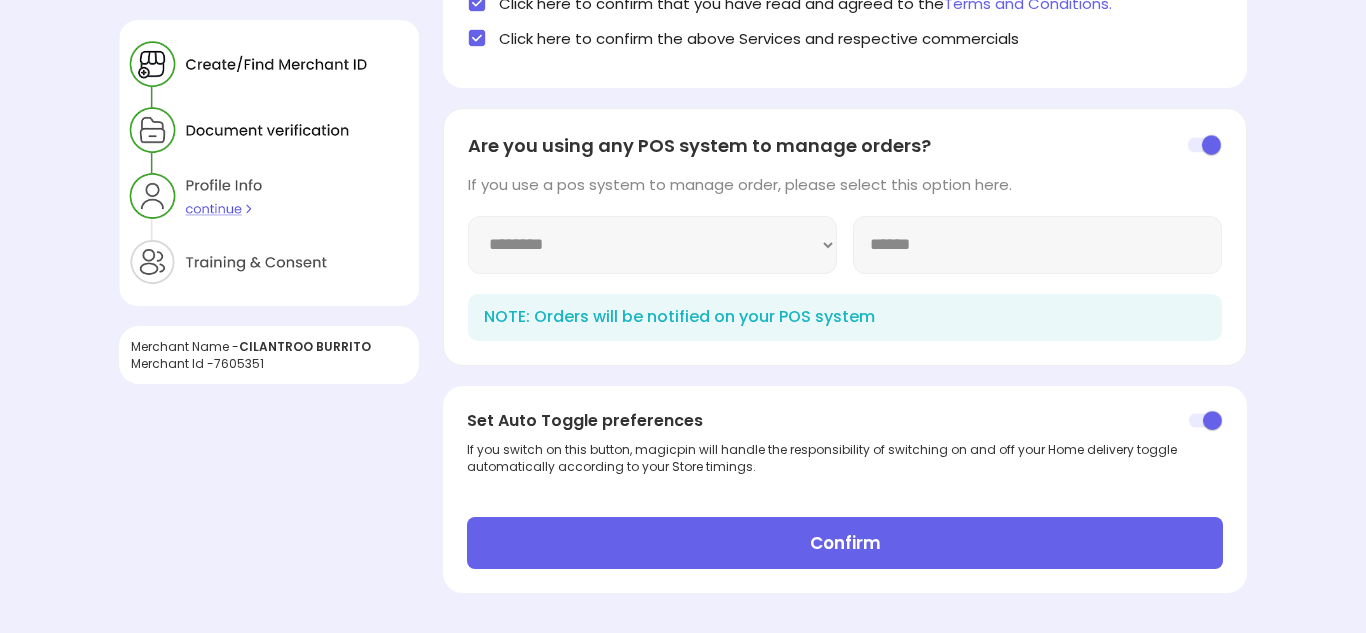 click on "Confirm" at bounding box center [844, 543] 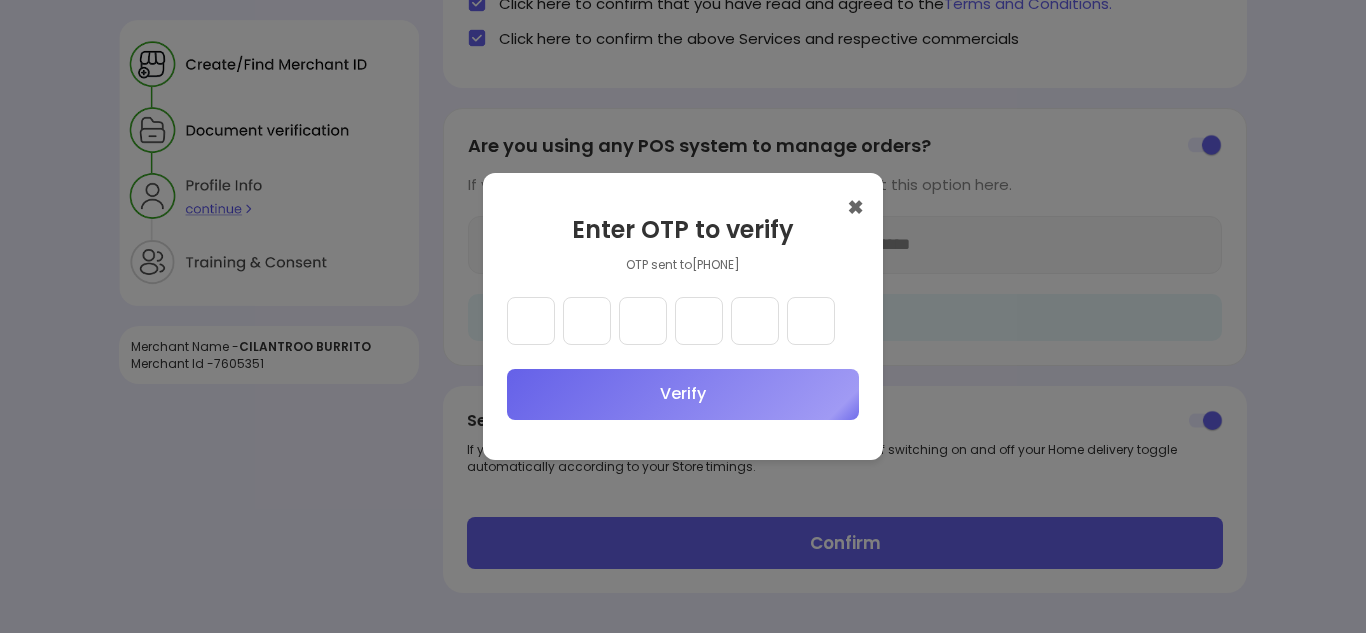 click at bounding box center (531, 321) 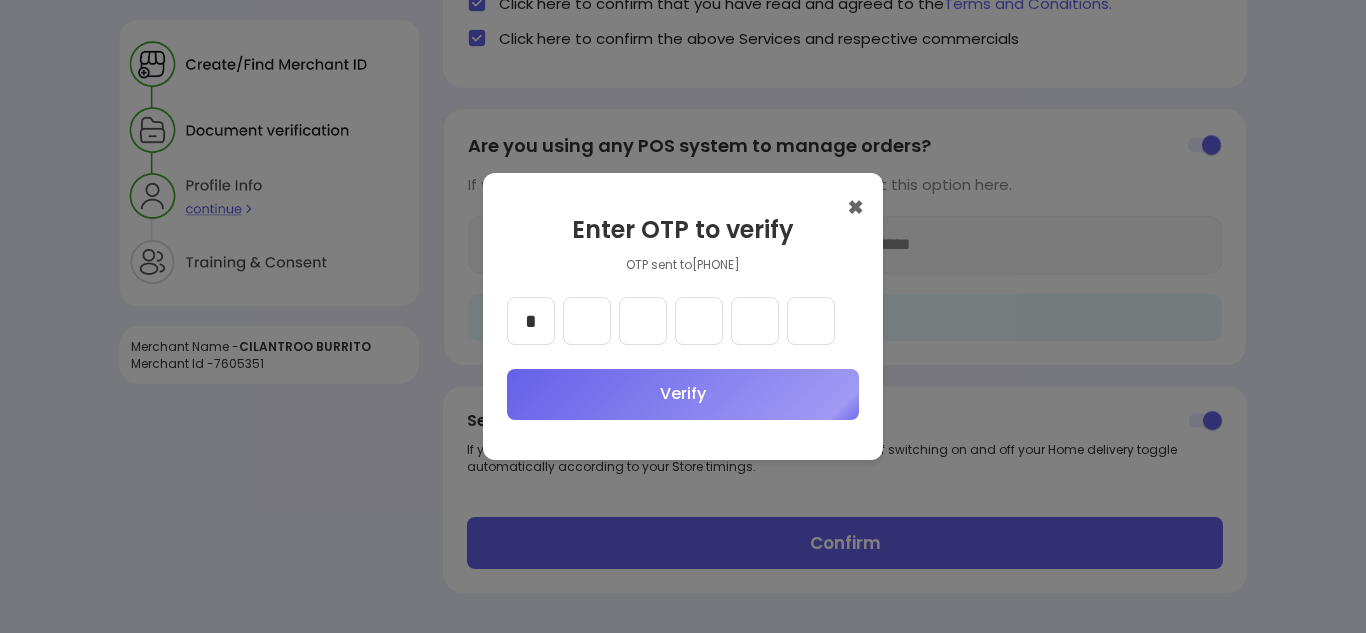 type on "*" 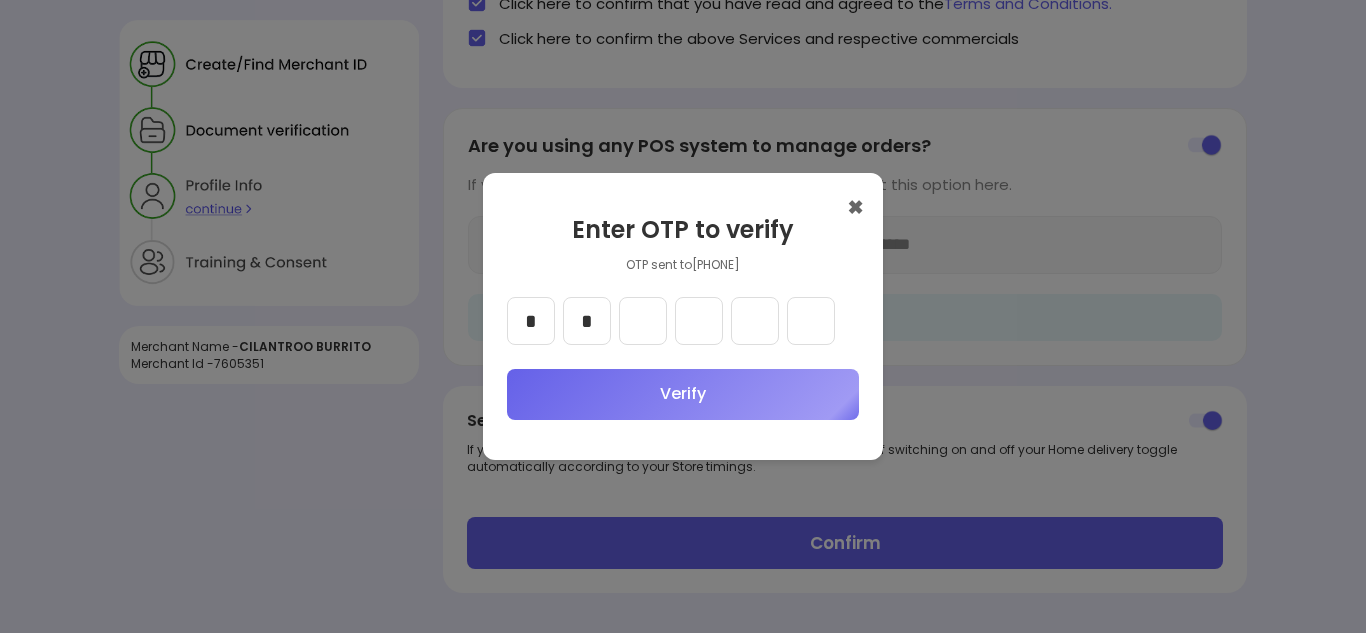 type on "*" 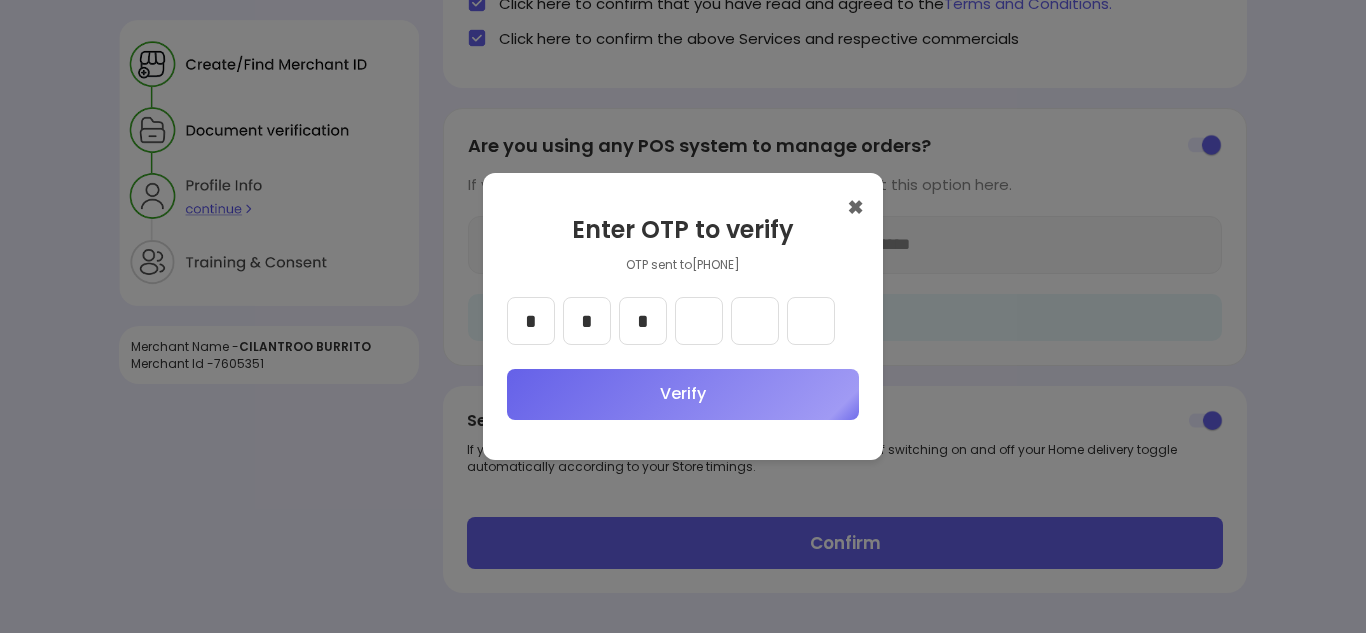 type on "*" 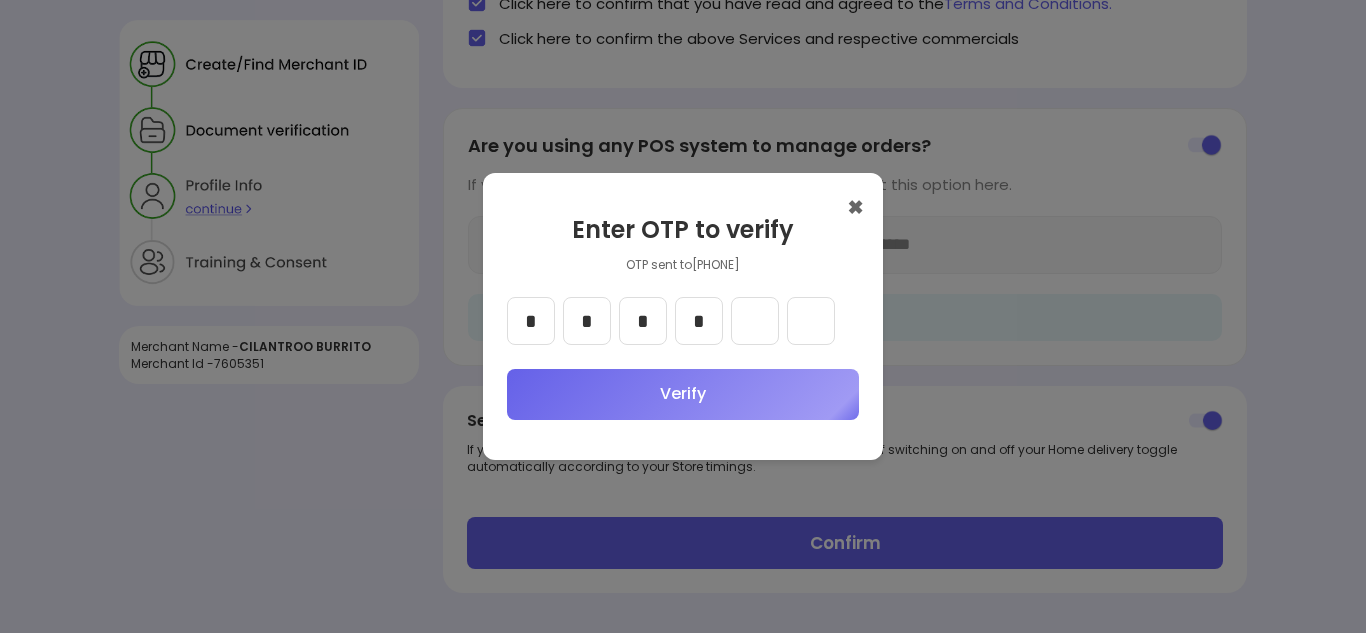 type on "*" 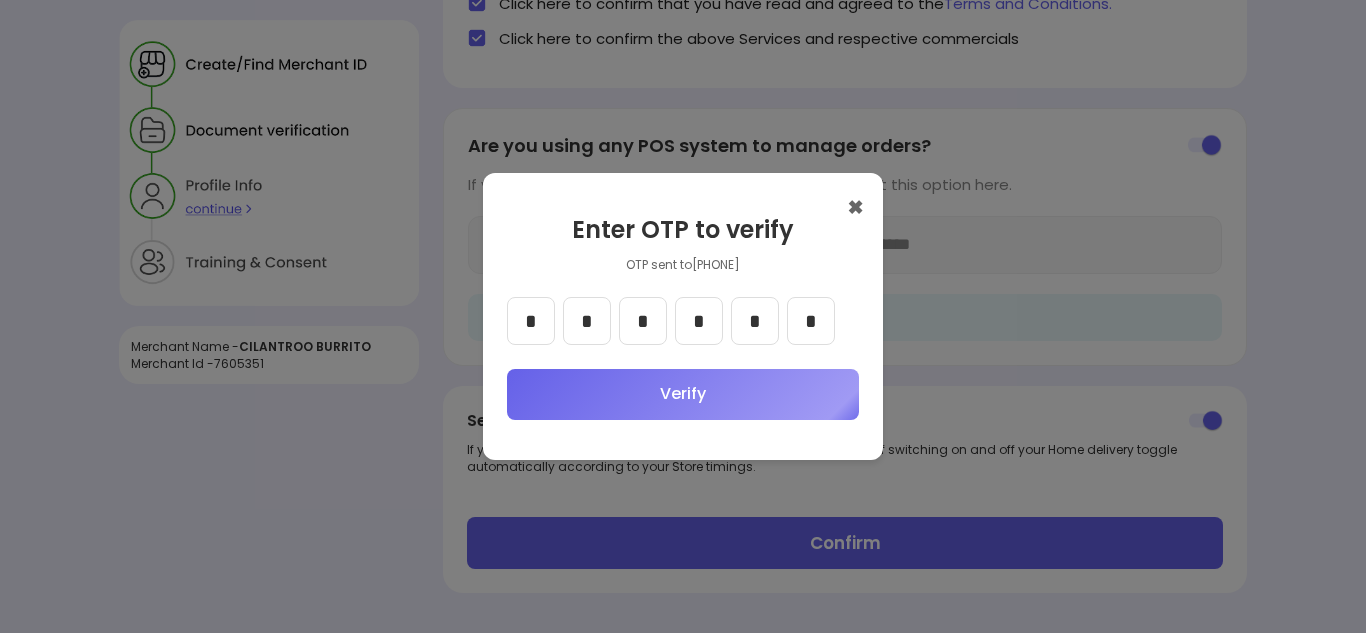 type on "*" 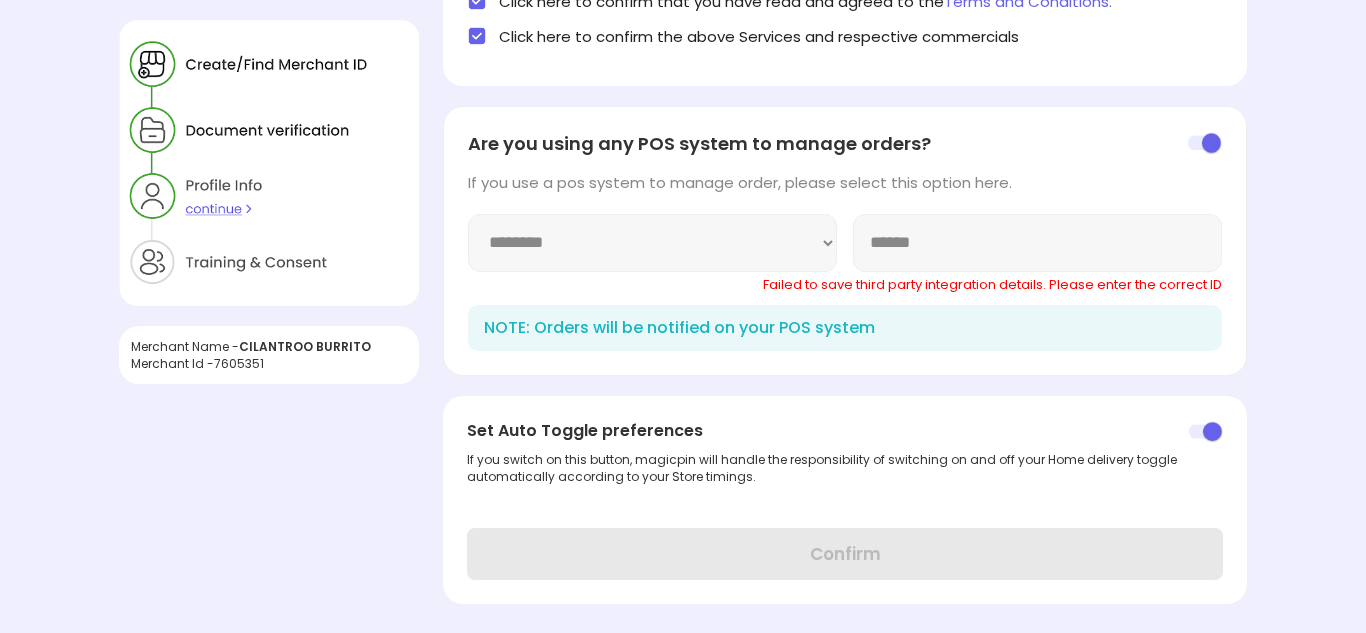 click on "******" at bounding box center [1037, 243] 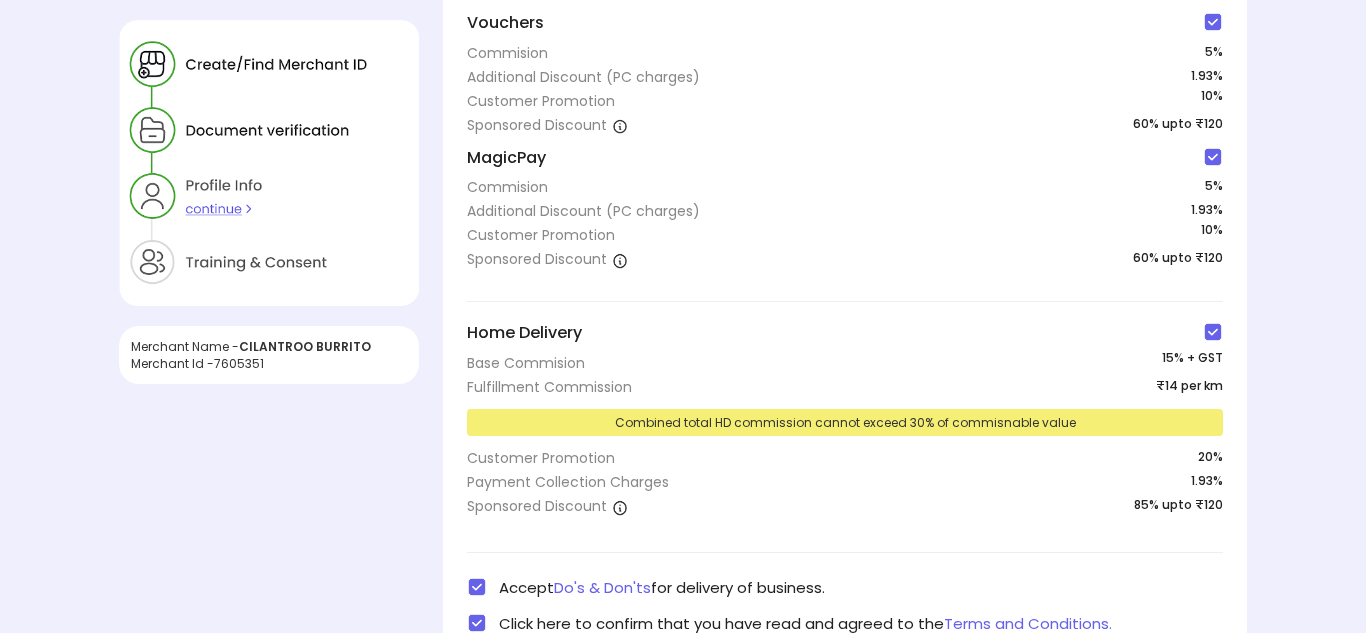 drag, startPoint x: 1000, startPoint y: 269, endPoint x: 492, endPoint y: -84, distance: 618.6057 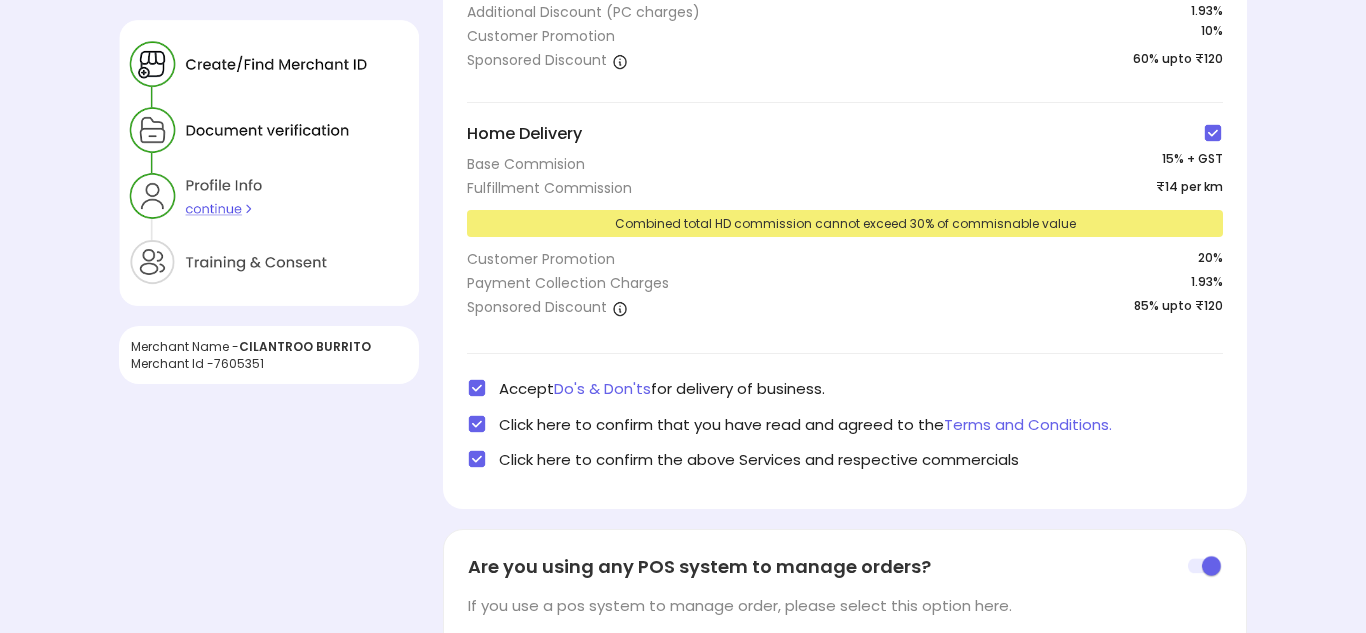 scroll, scrollTop: 371, scrollLeft: 0, axis: vertical 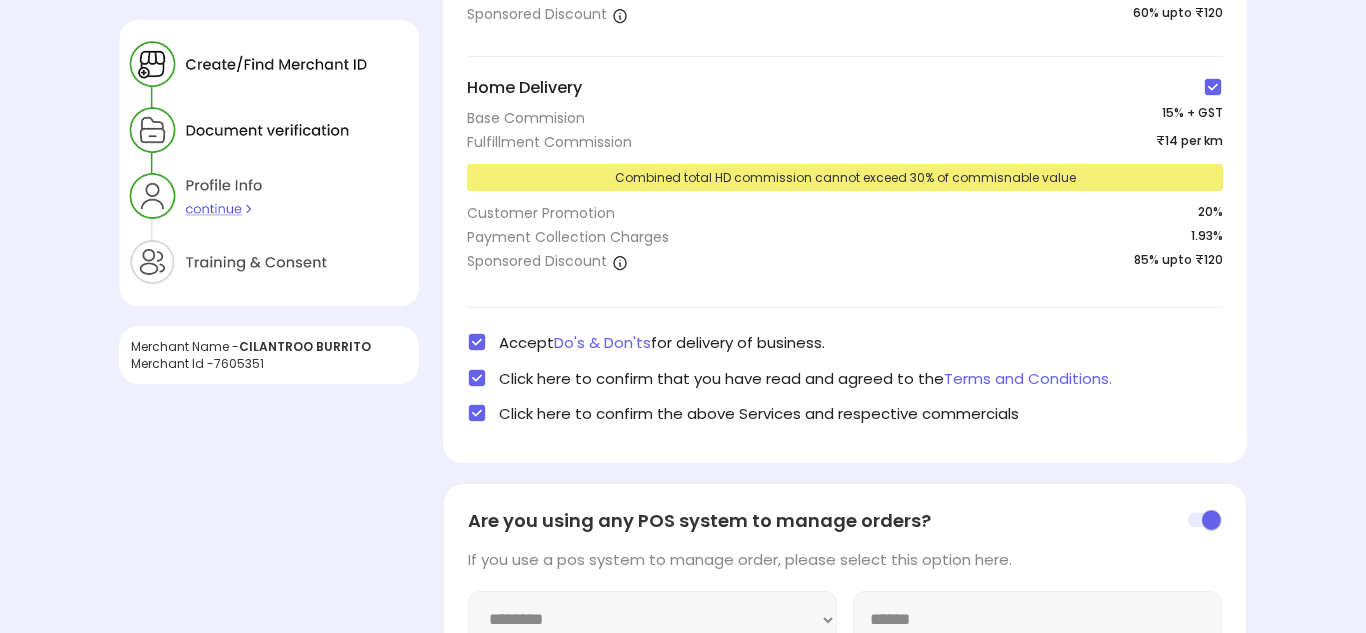 click on "**********" at bounding box center [683, 325] 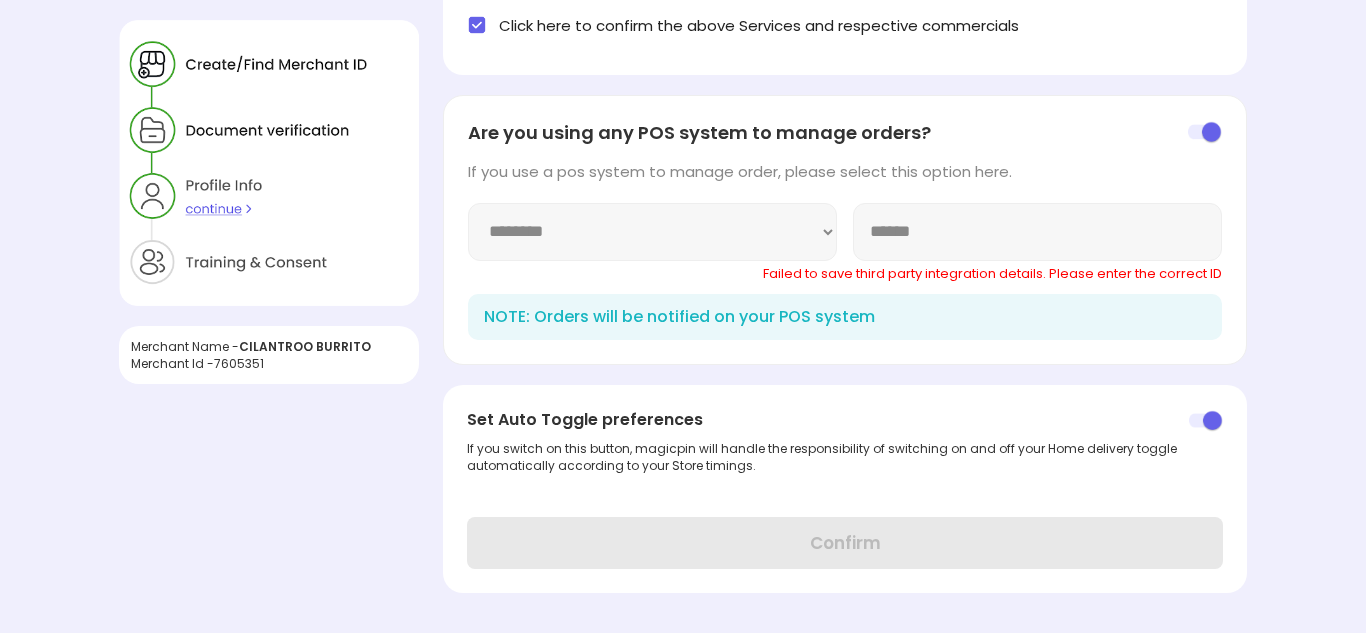 scroll, scrollTop: 761, scrollLeft: 0, axis: vertical 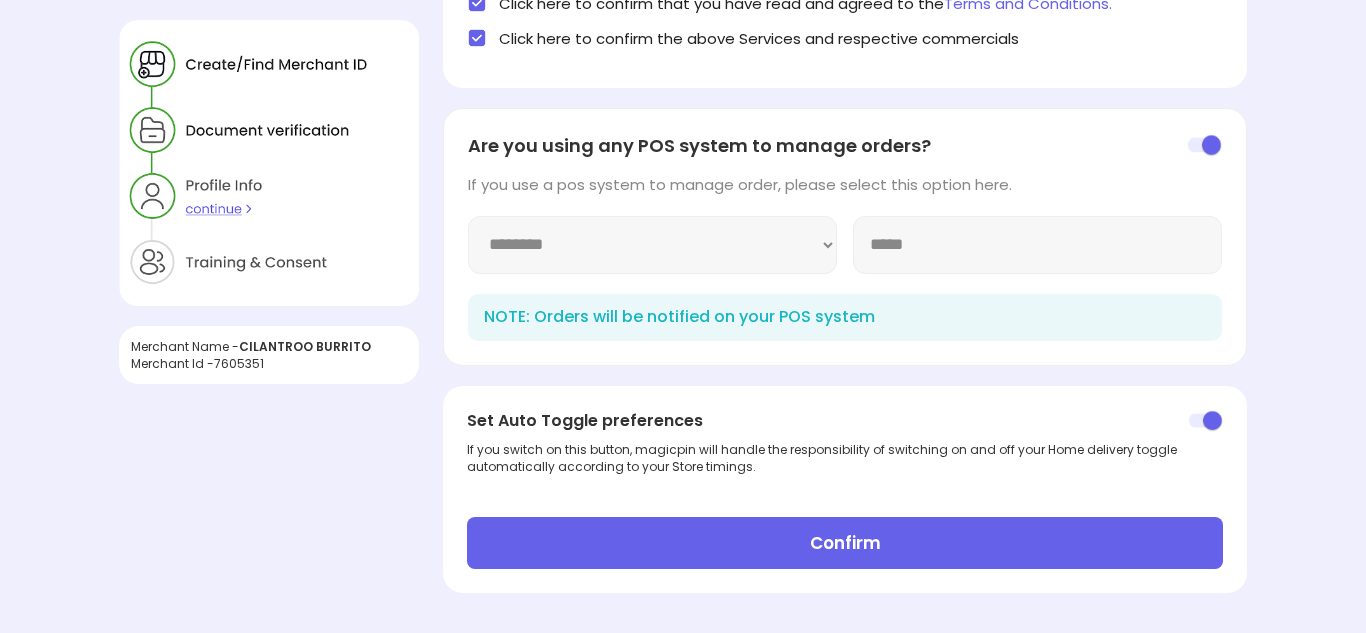 type on "******" 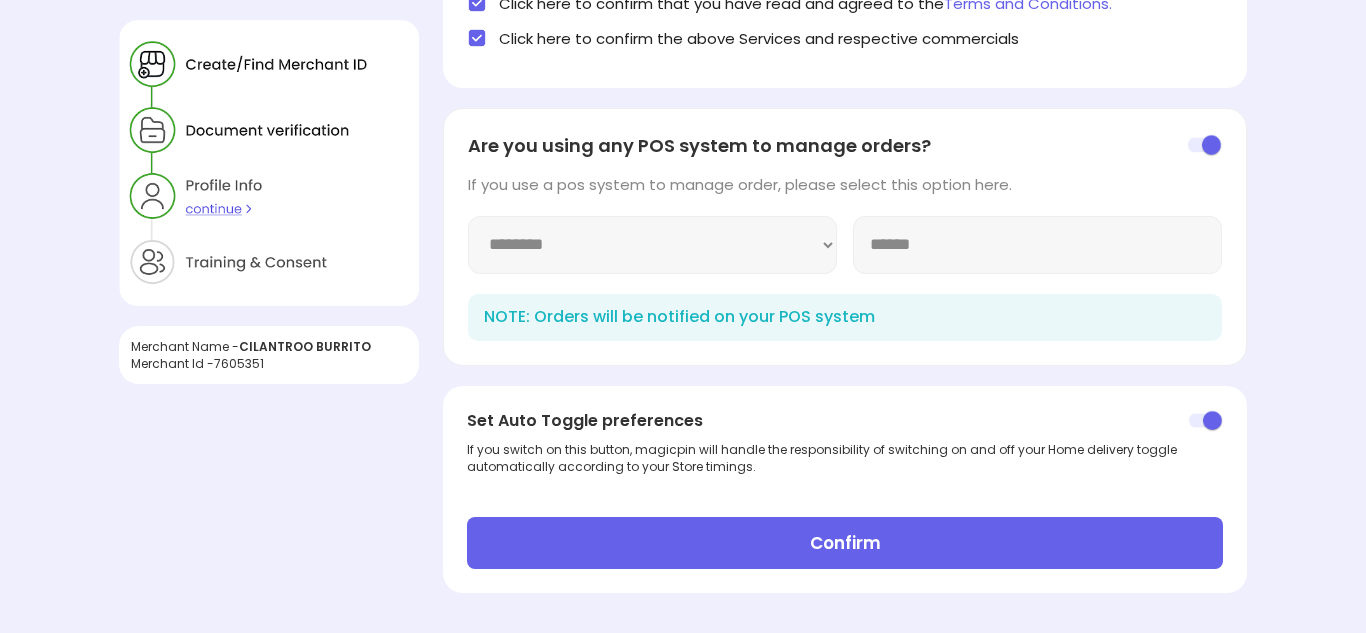 click on "Confirm" at bounding box center [844, 543] 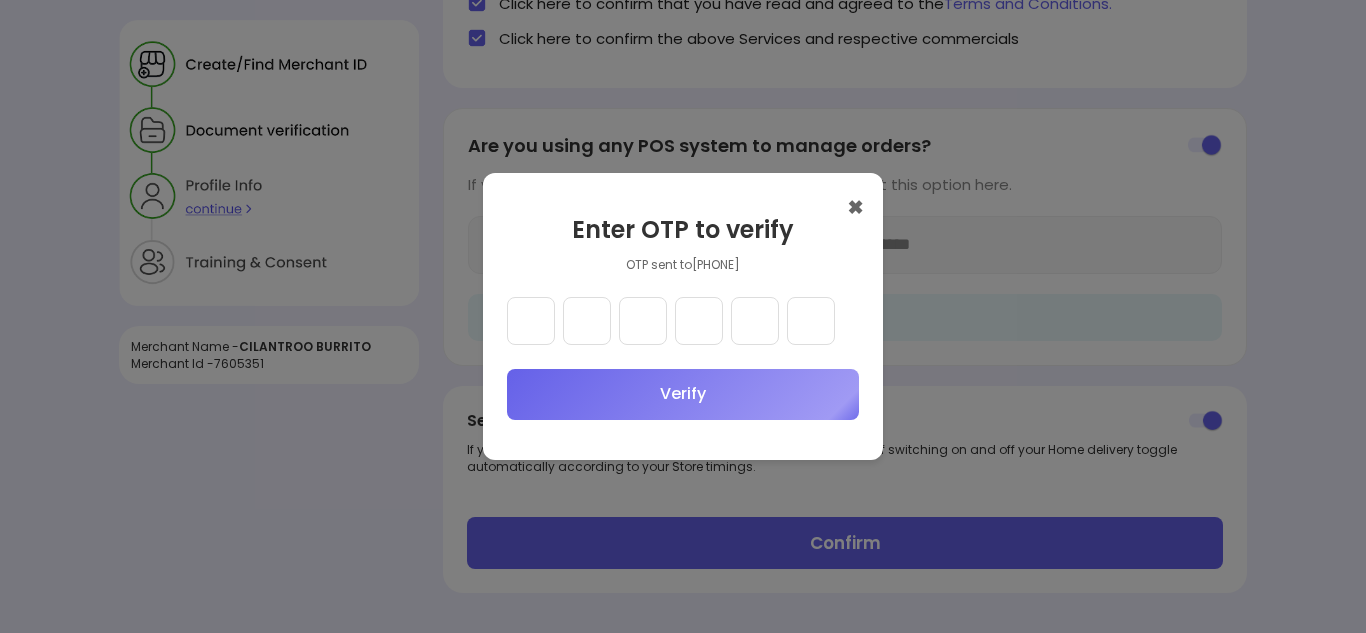 click at bounding box center [531, 321] 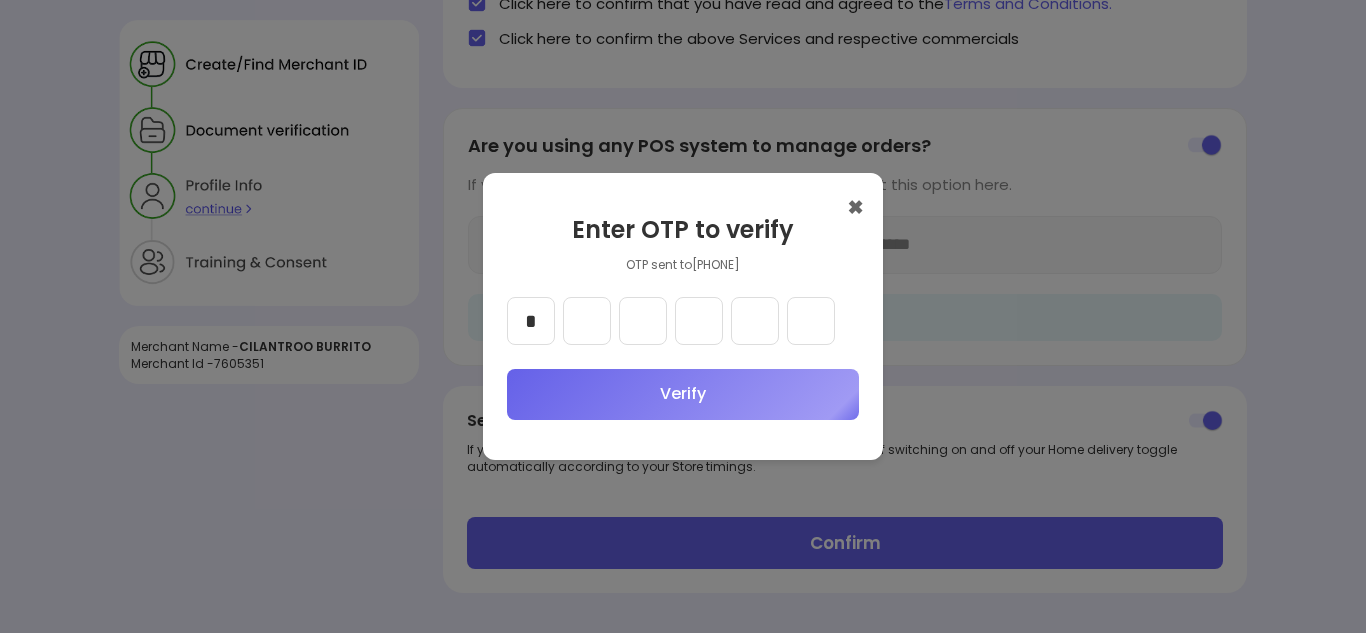 type on "*" 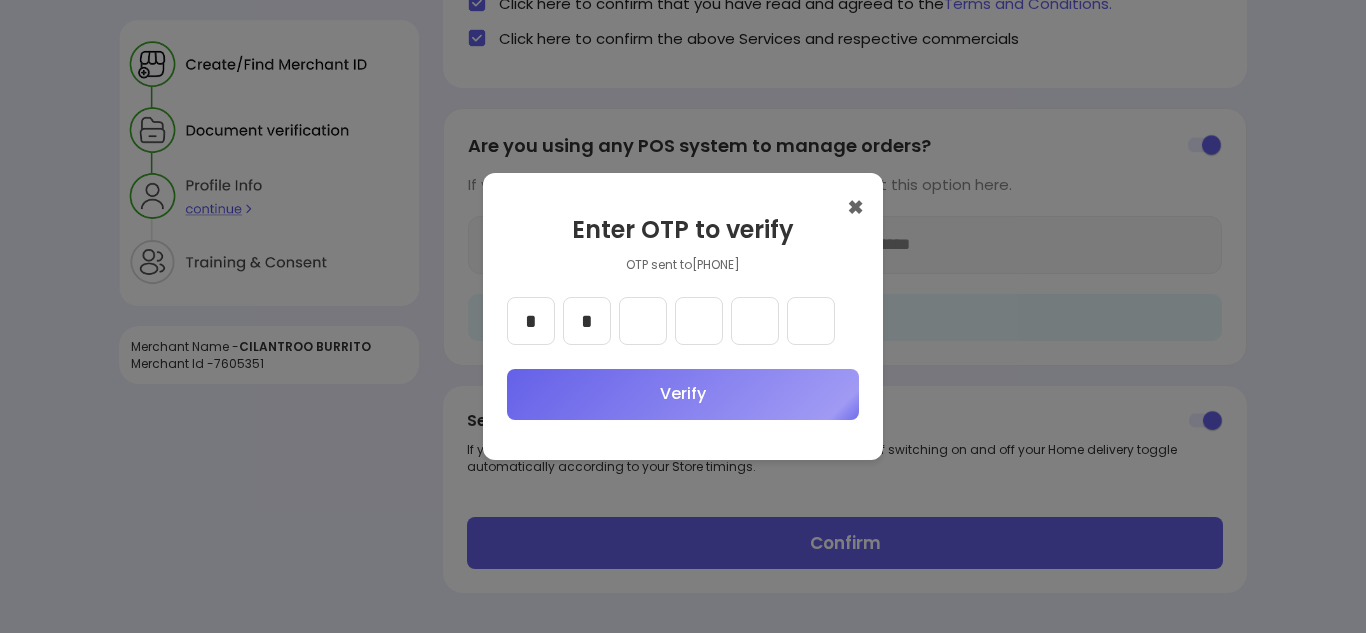 type on "*" 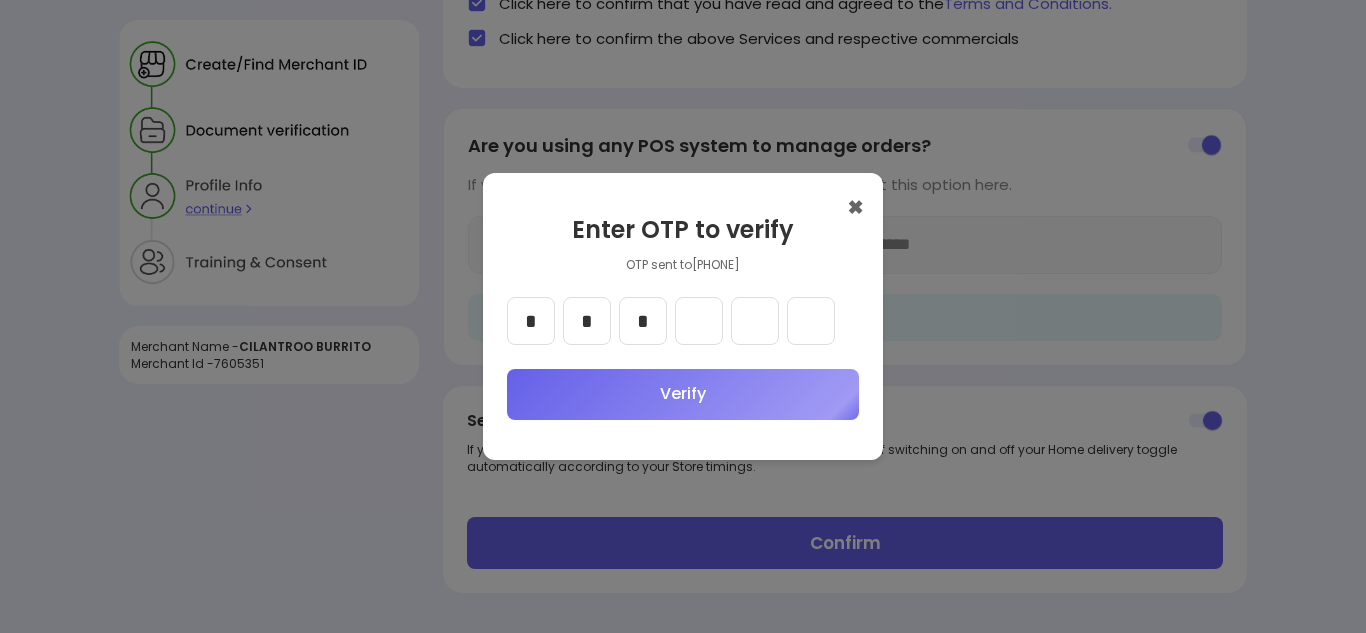 type on "*" 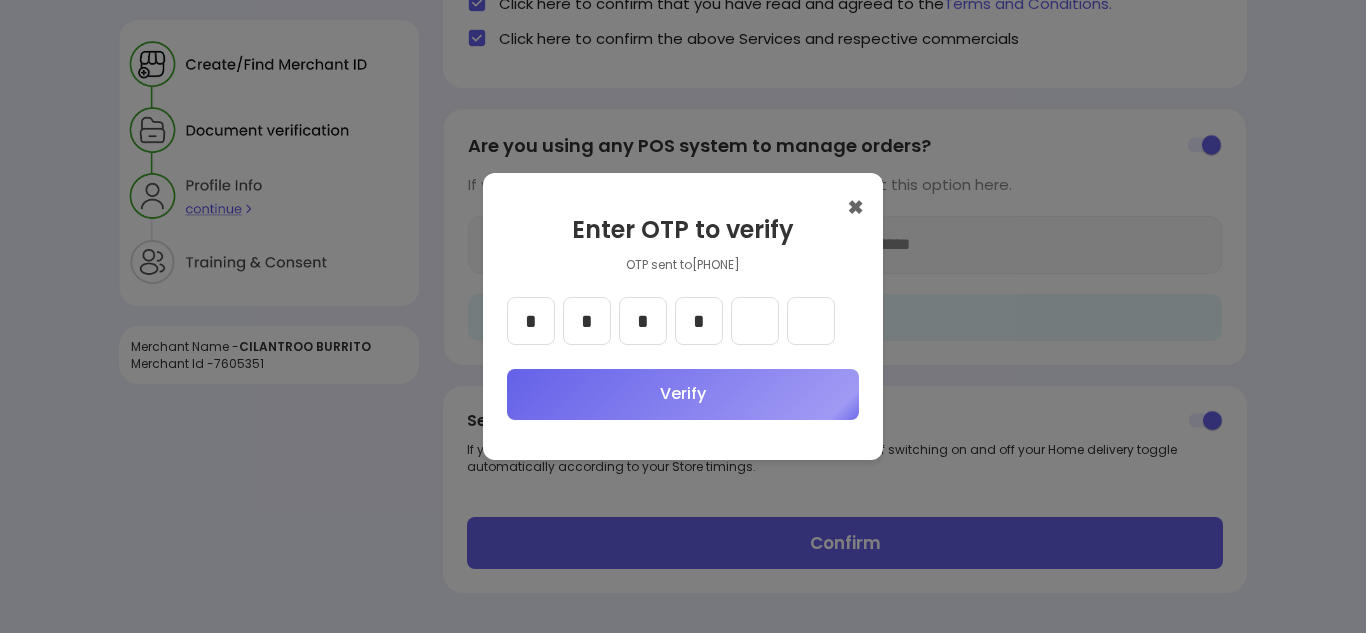 type on "*" 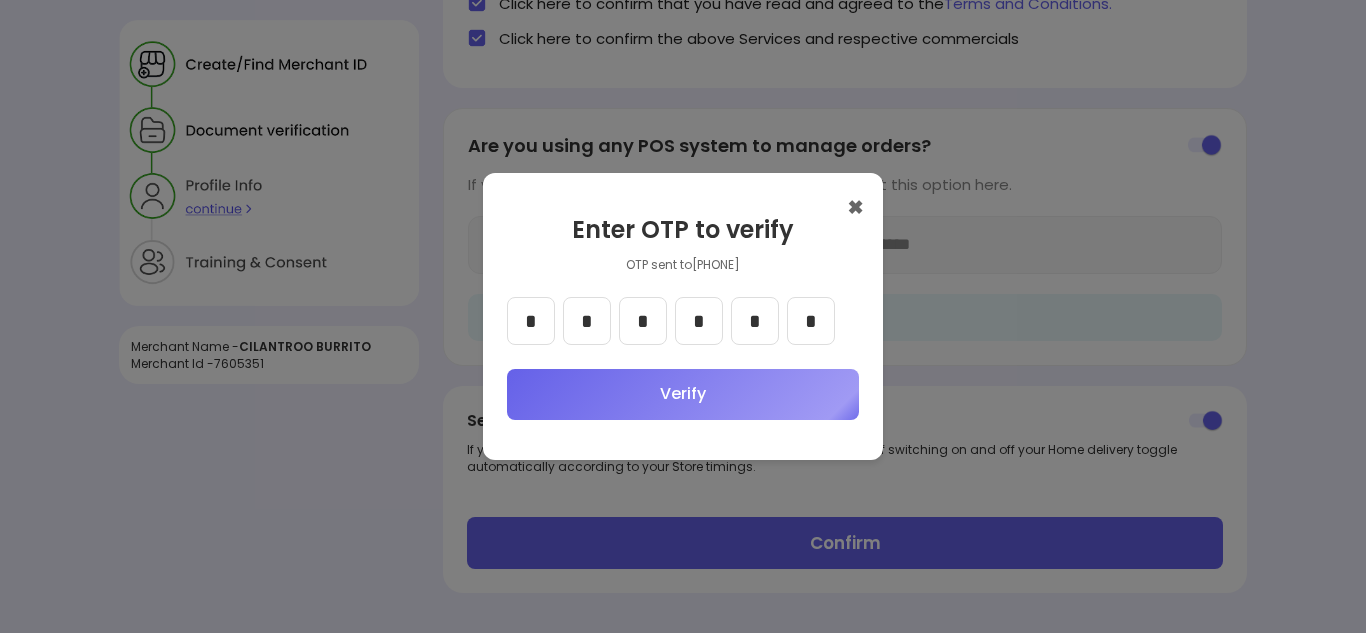 type on "*" 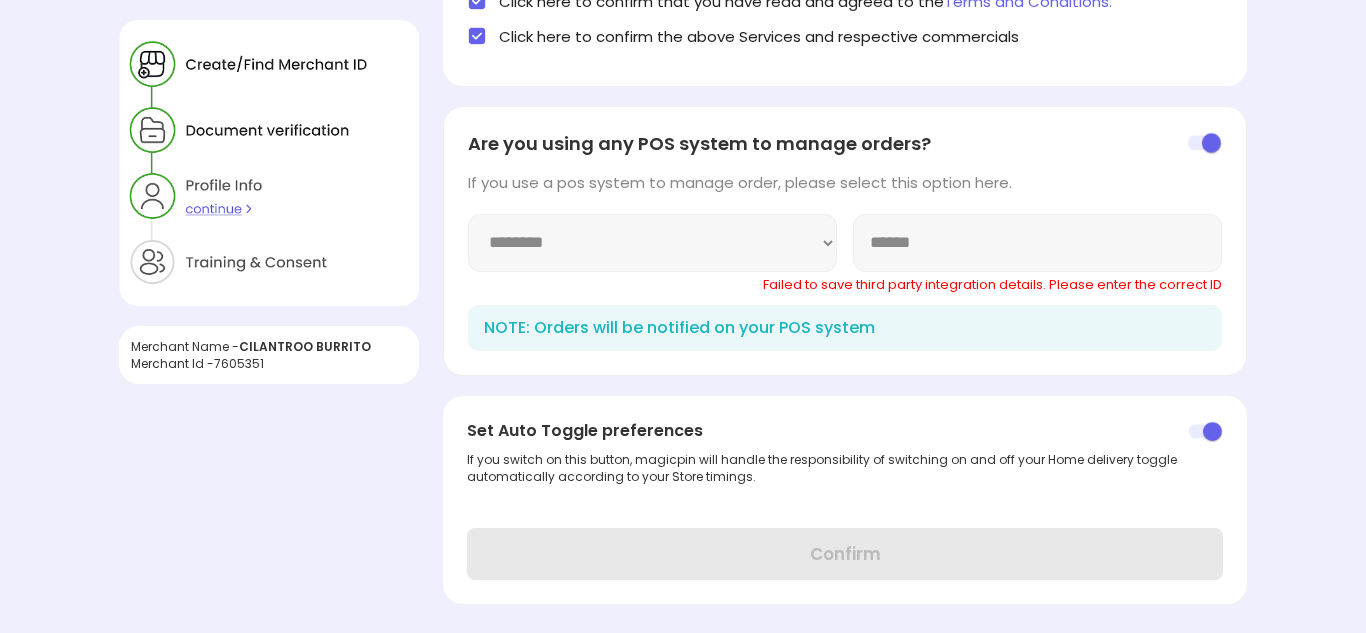 click on "**********" at bounding box center [652, 243] 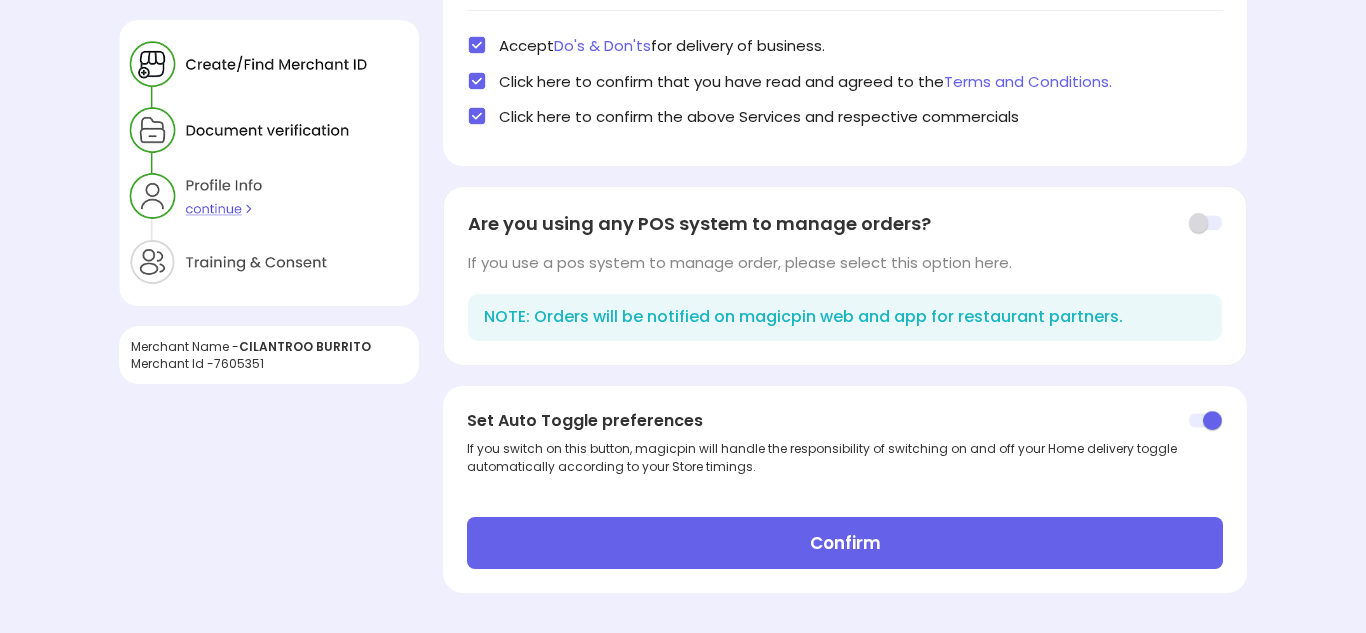 click at bounding box center [1205, 223] 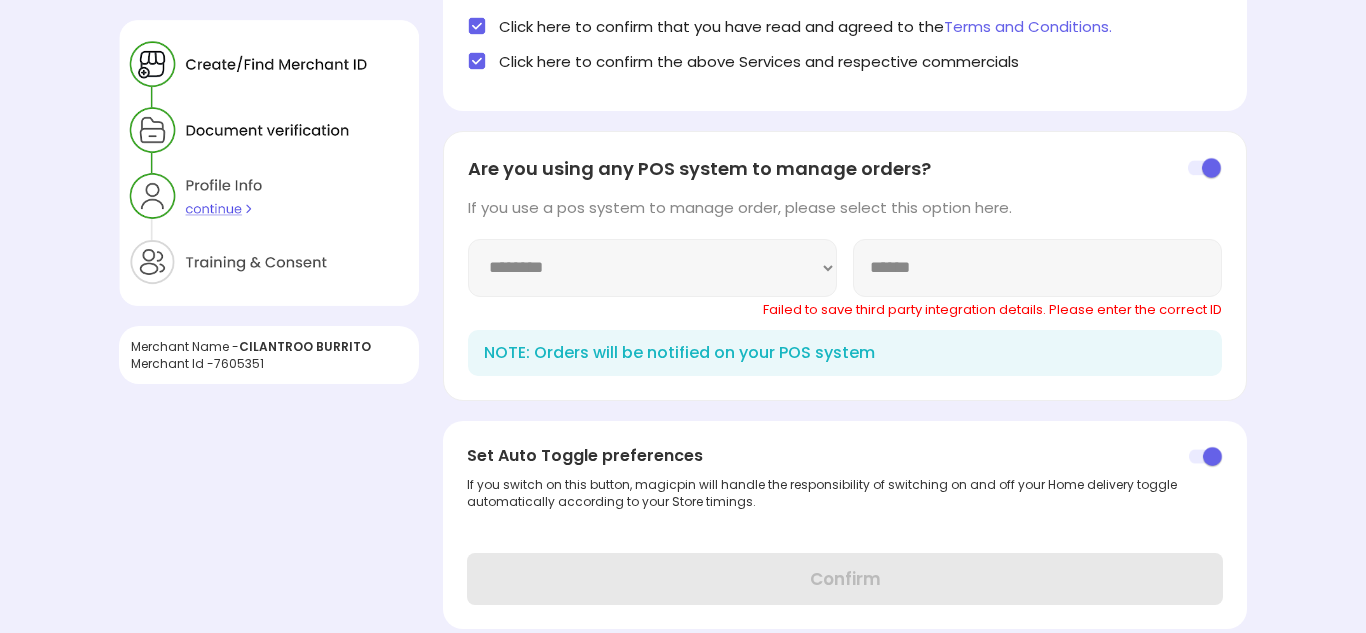 scroll, scrollTop: 761, scrollLeft: 0, axis: vertical 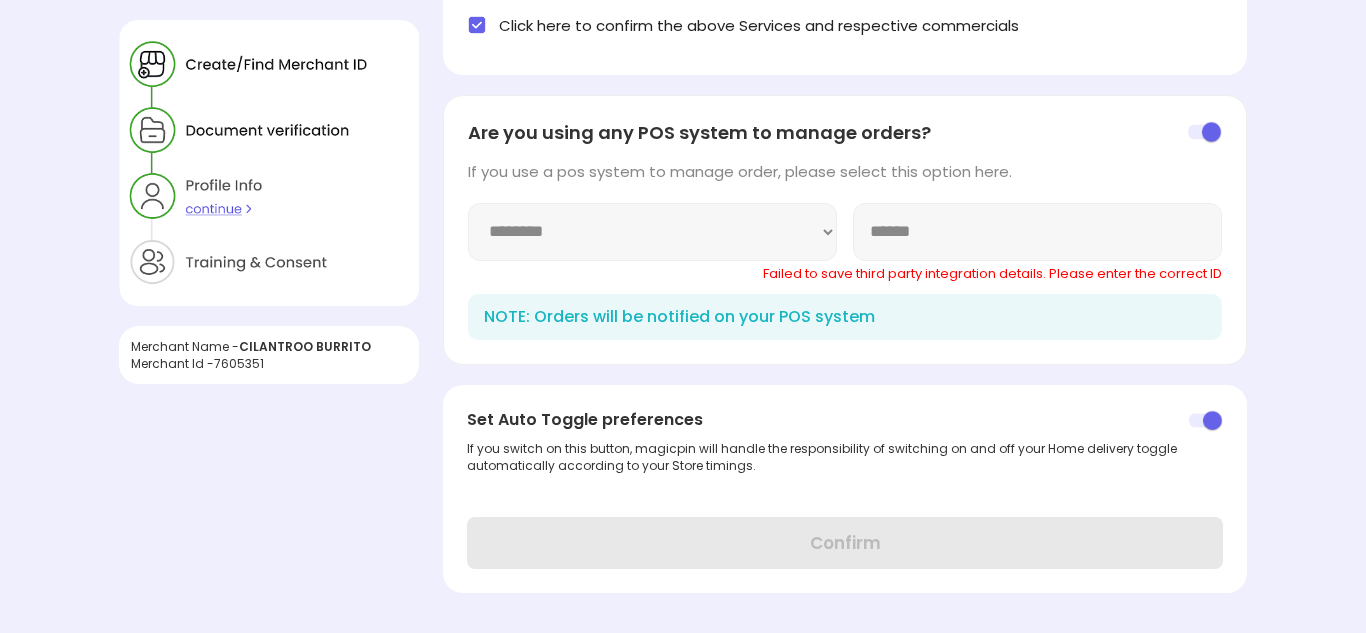 click on "If you use a pos system to manage order, please select this option here." at bounding box center [844, 181] 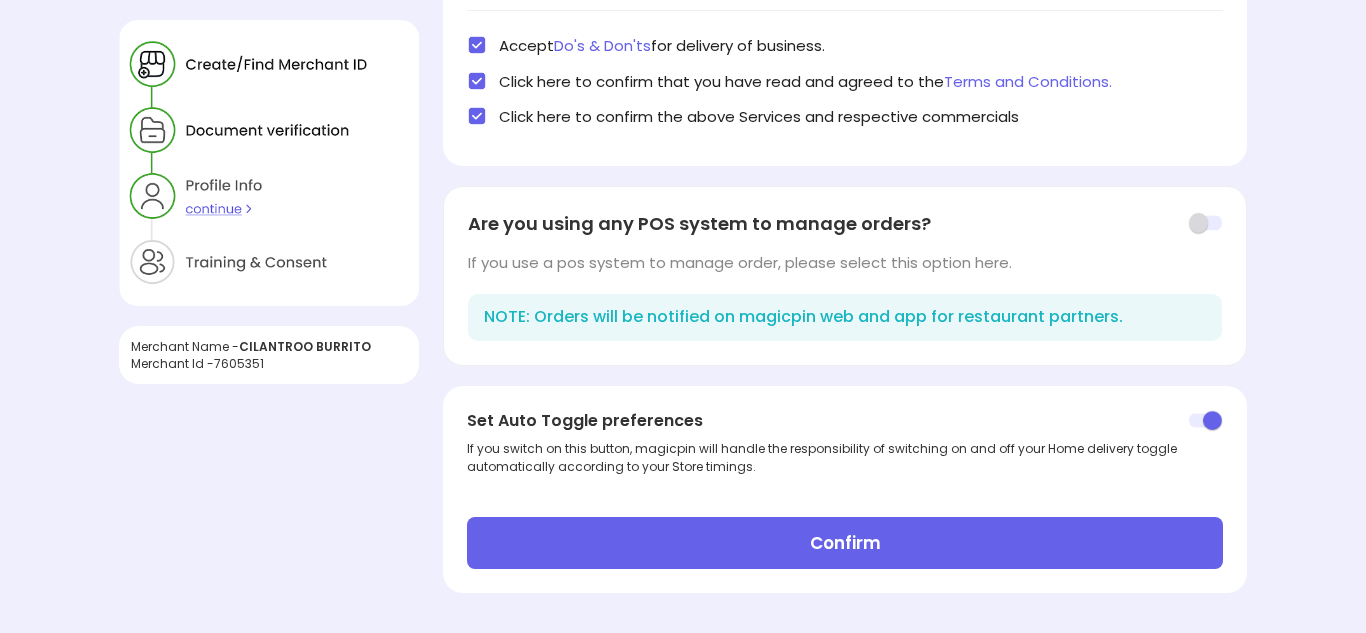 click on "Confirm" at bounding box center (844, 543) 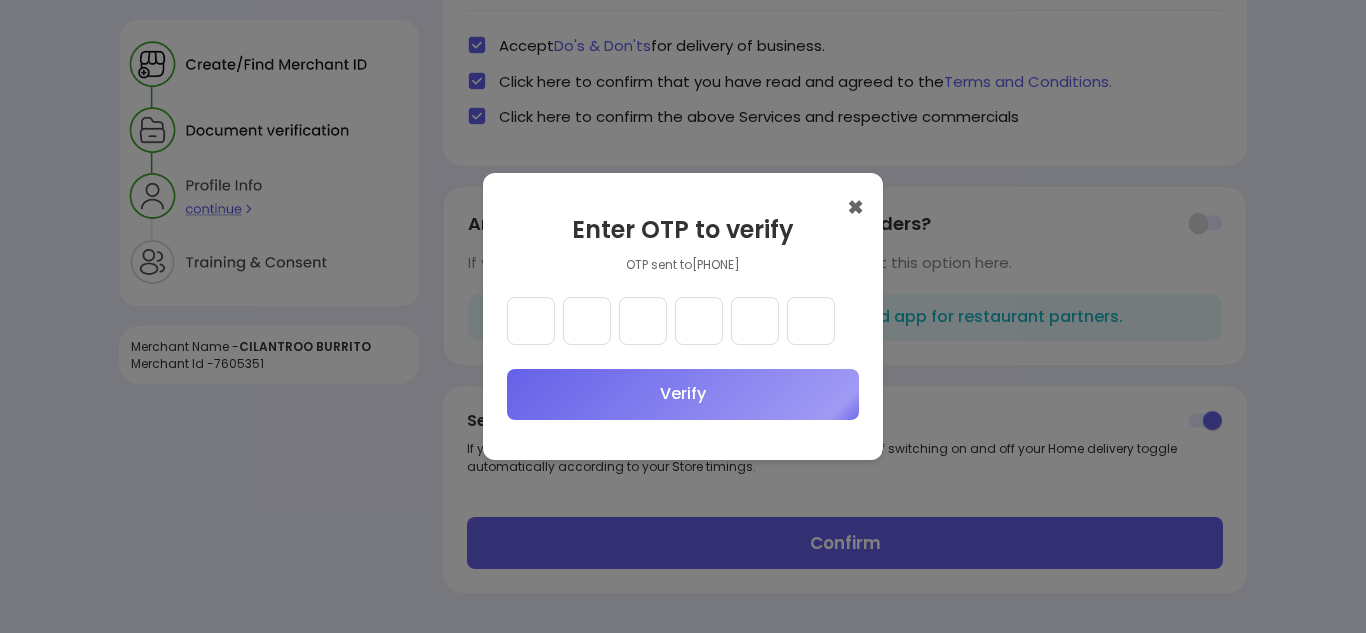 click at bounding box center [531, 321] 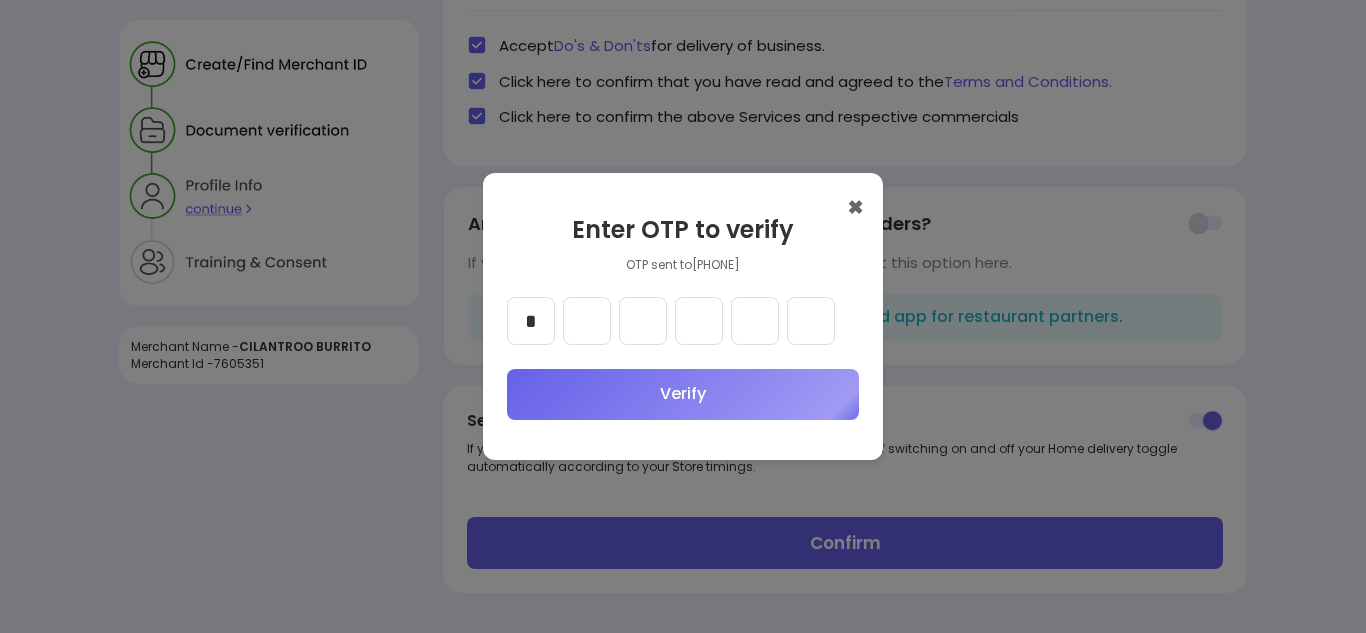 type on "*" 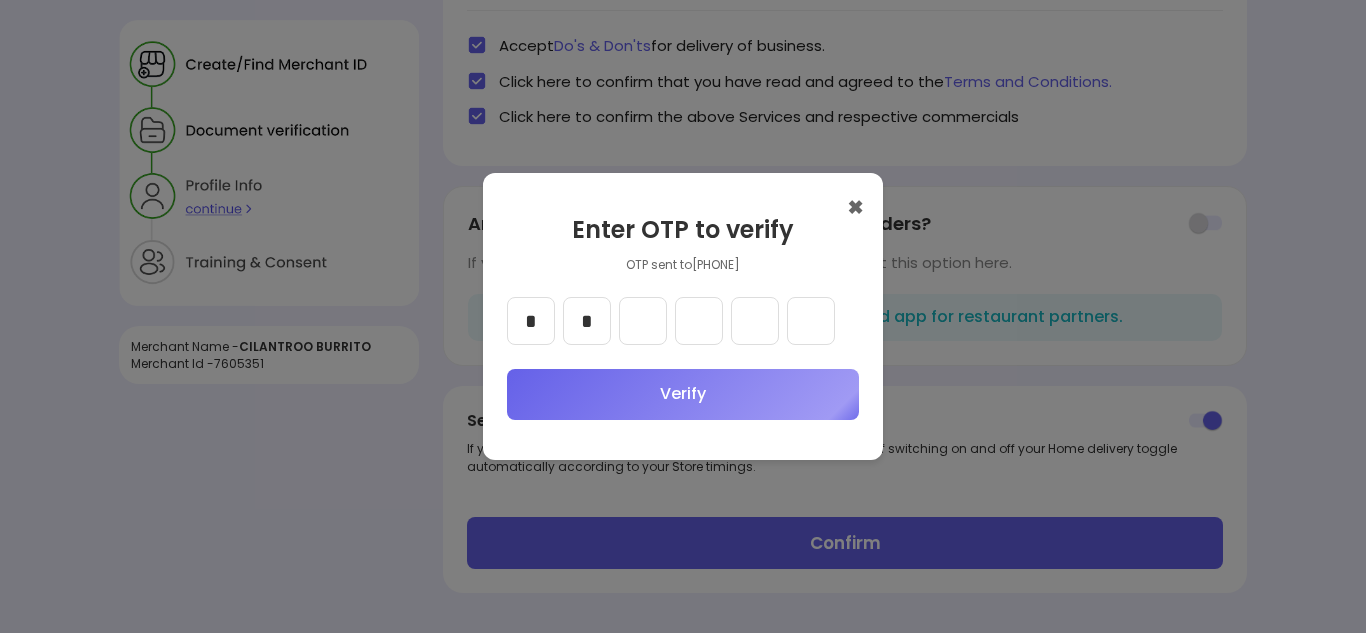 type on "*" 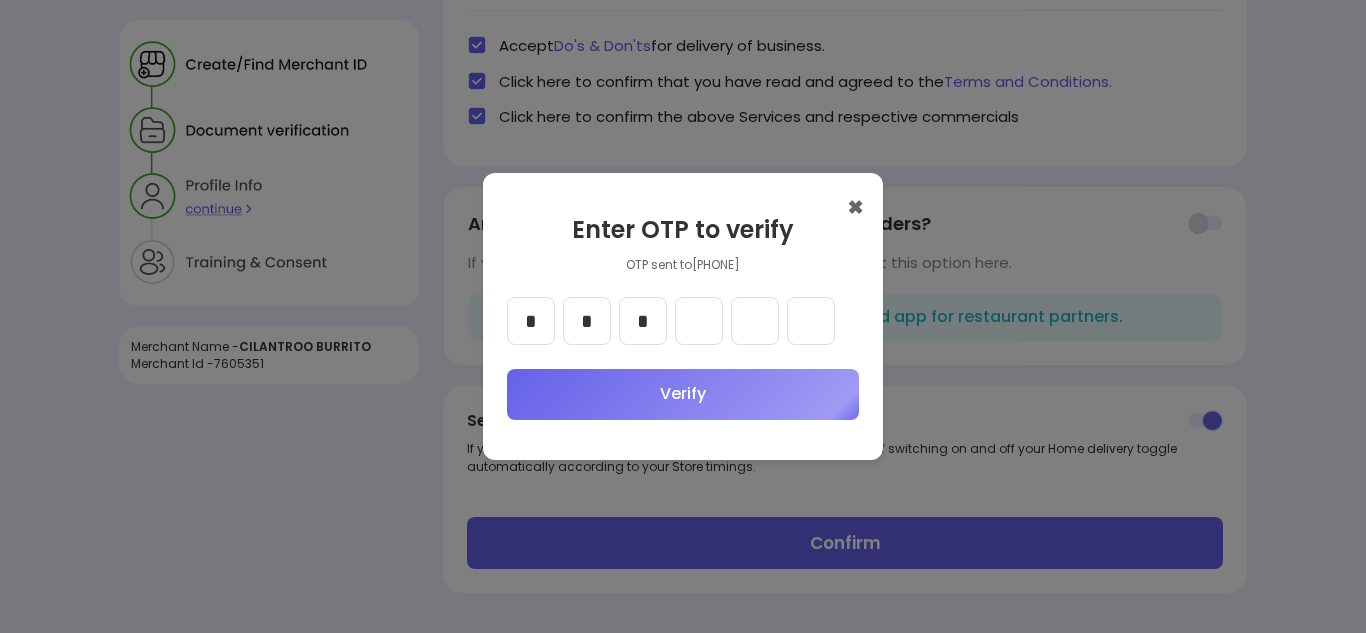 type on "*" 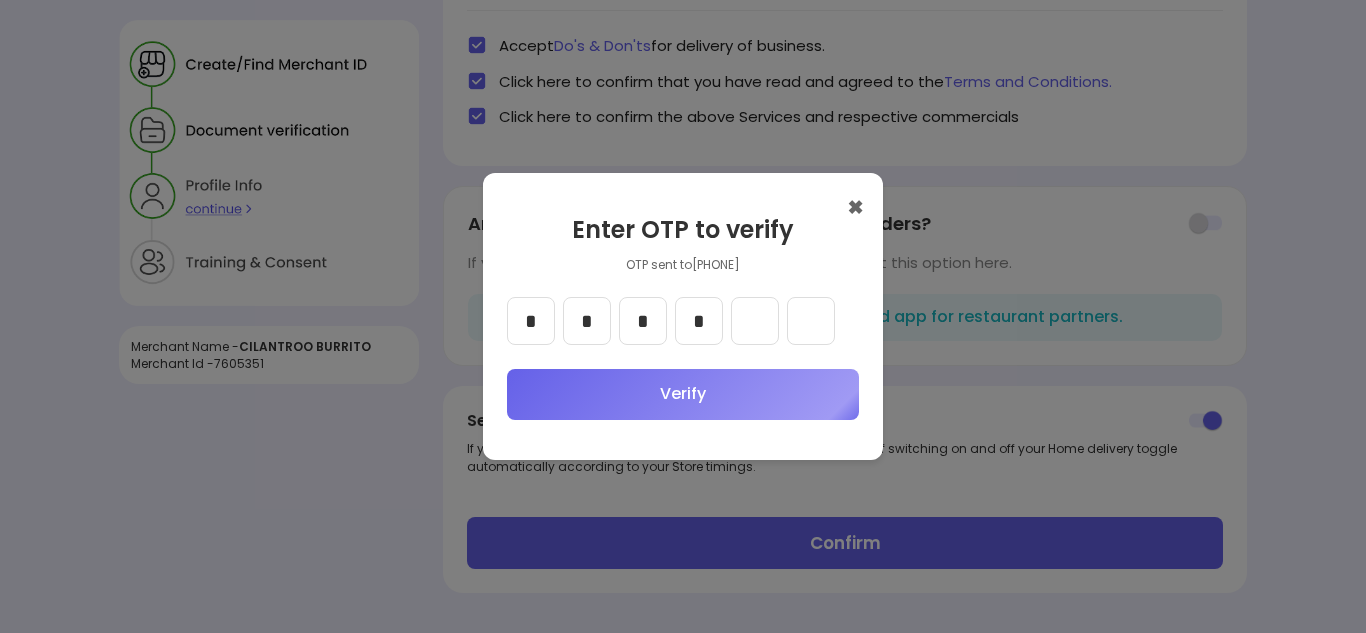 type on "*" 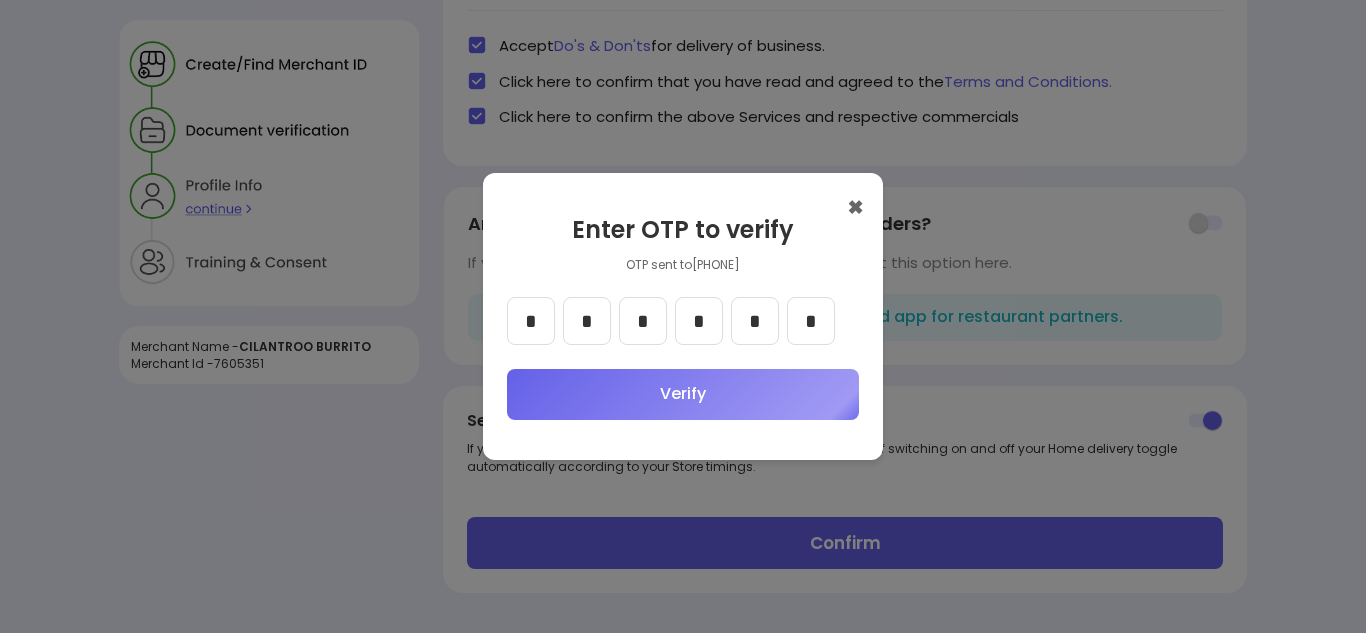 type on "*" 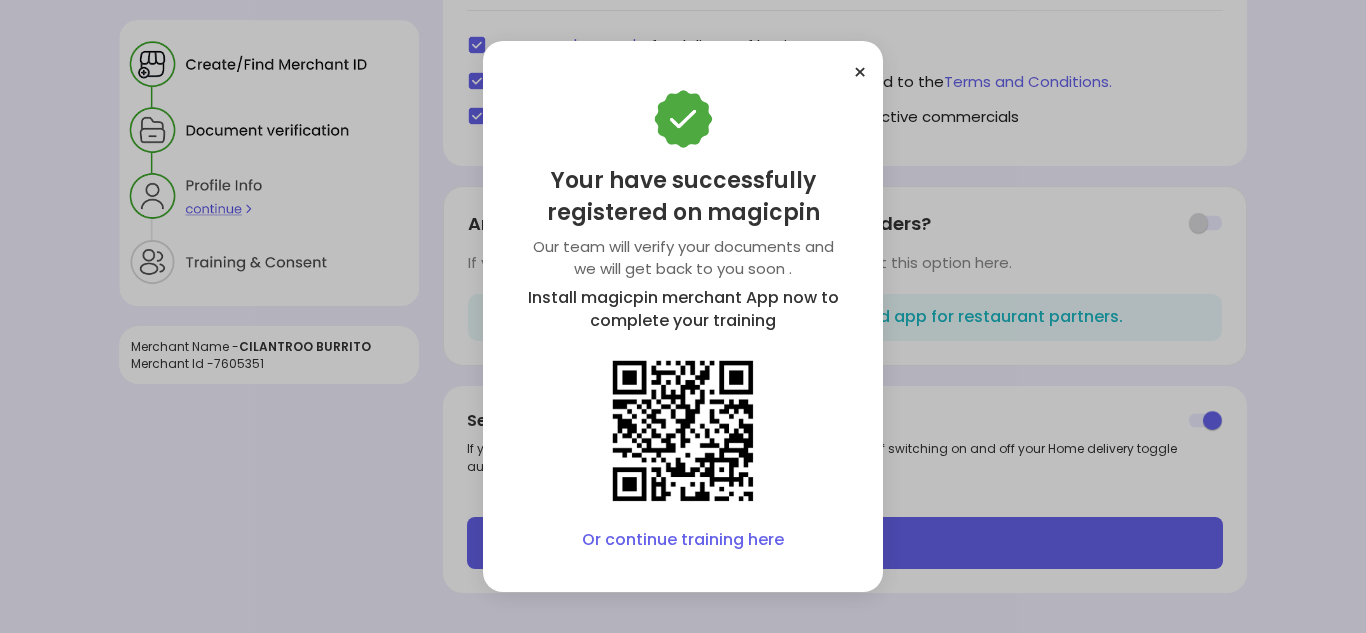 click on "× Your have successfully registered on magicpin Our team will verify your documents and we will get back to you soon . Install magicpin merchant App now to complete your training Or continue training here" at bounding box center (683, 316) 